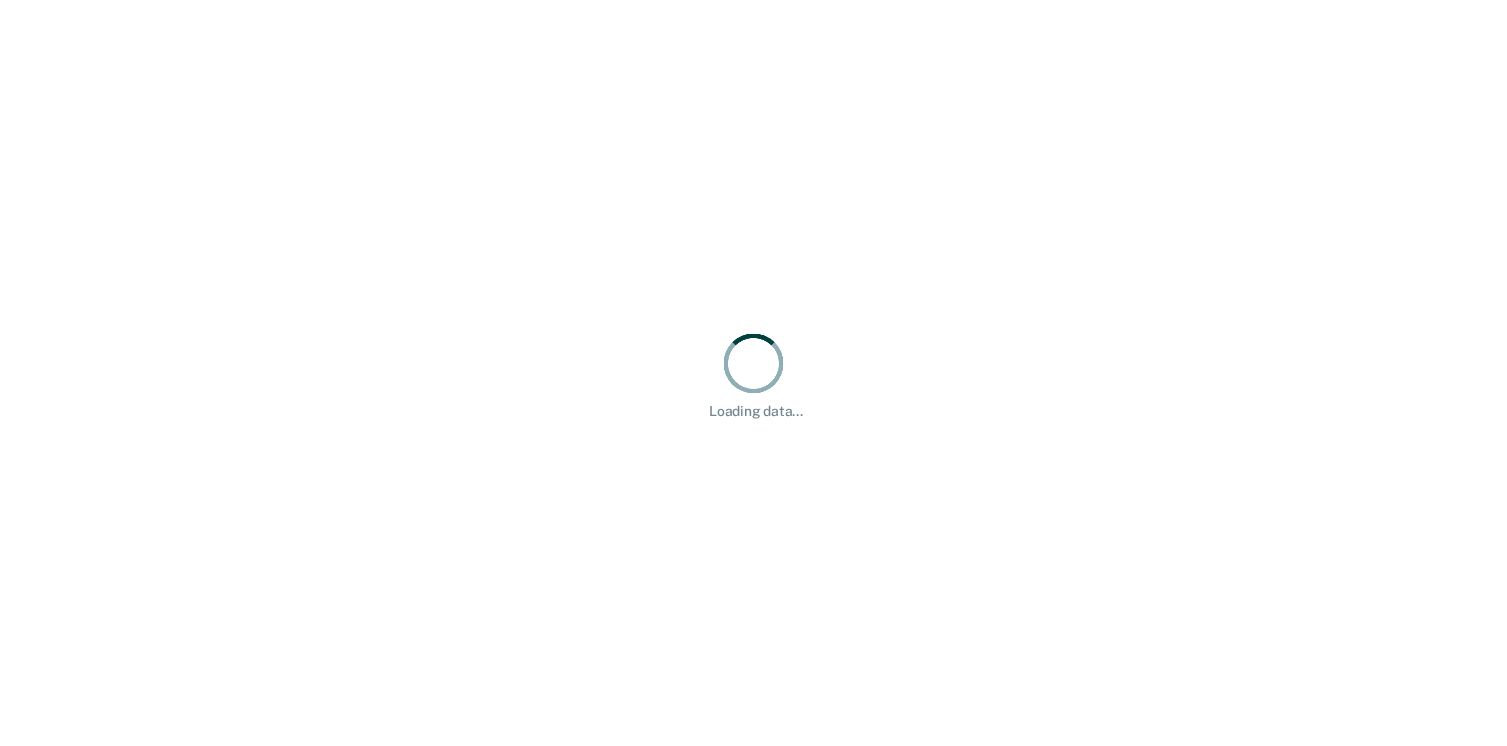 scroll, scrollTop: 0, scrollLeft: 0, axis: both 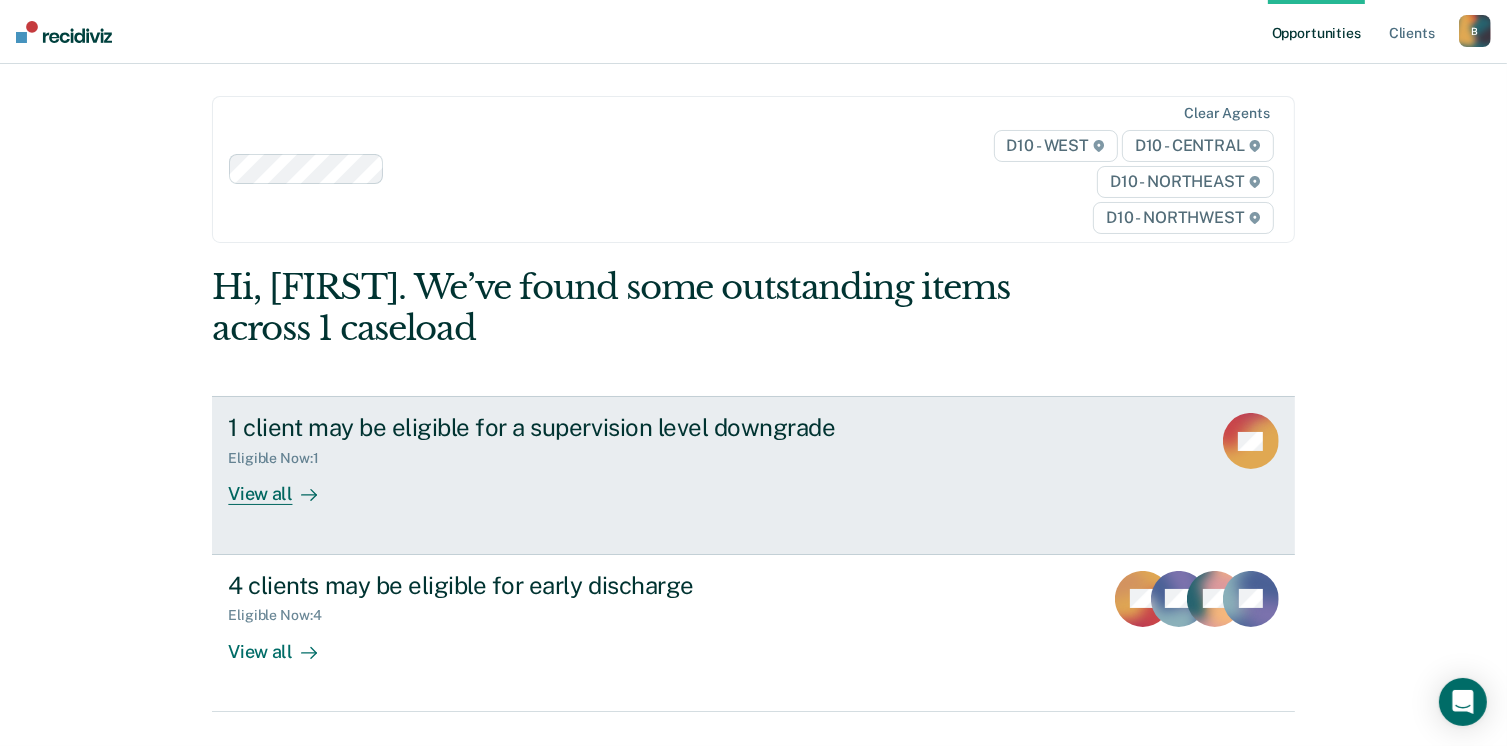 click at bounding box center (1251, 441) 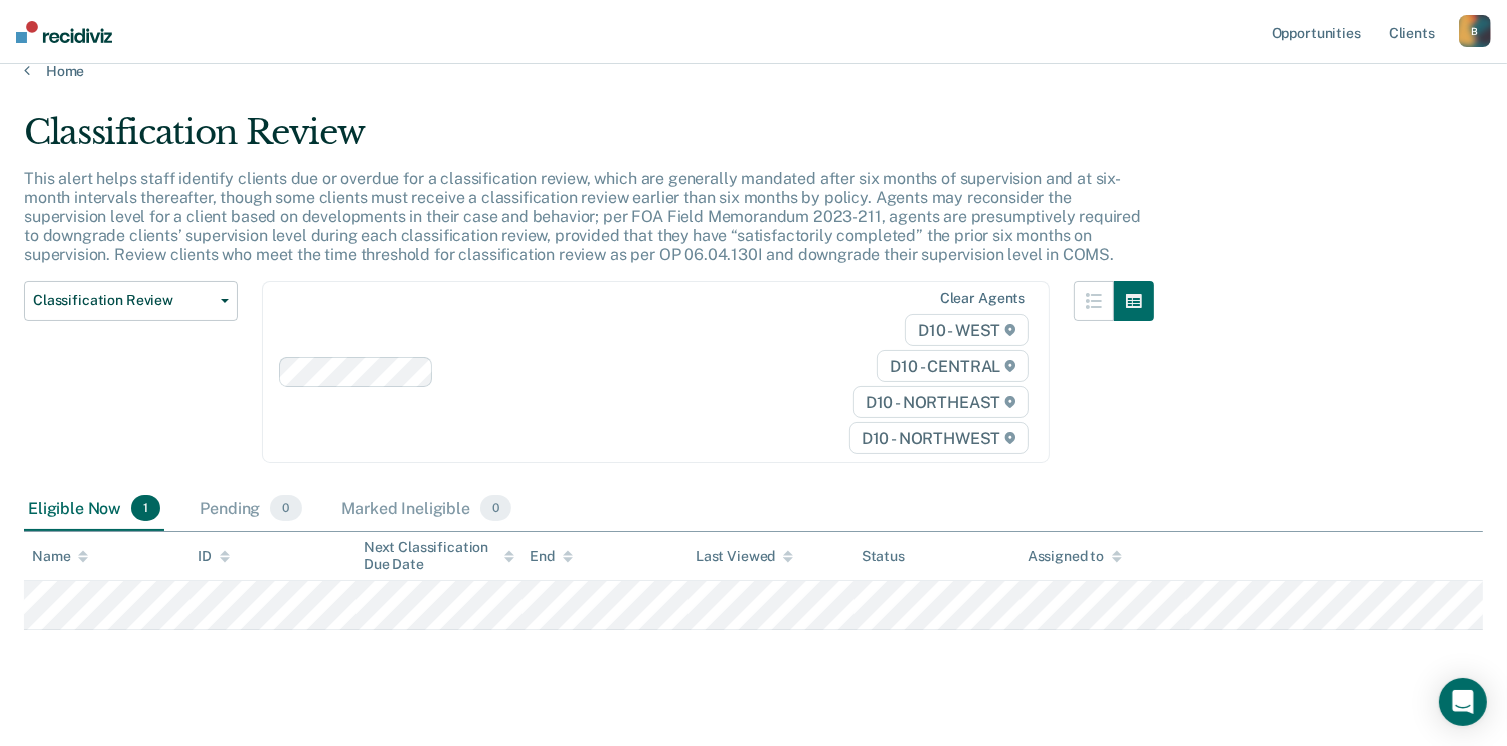 scroll, scrollTop: 52, scrollLeft: 0, axis: vertical 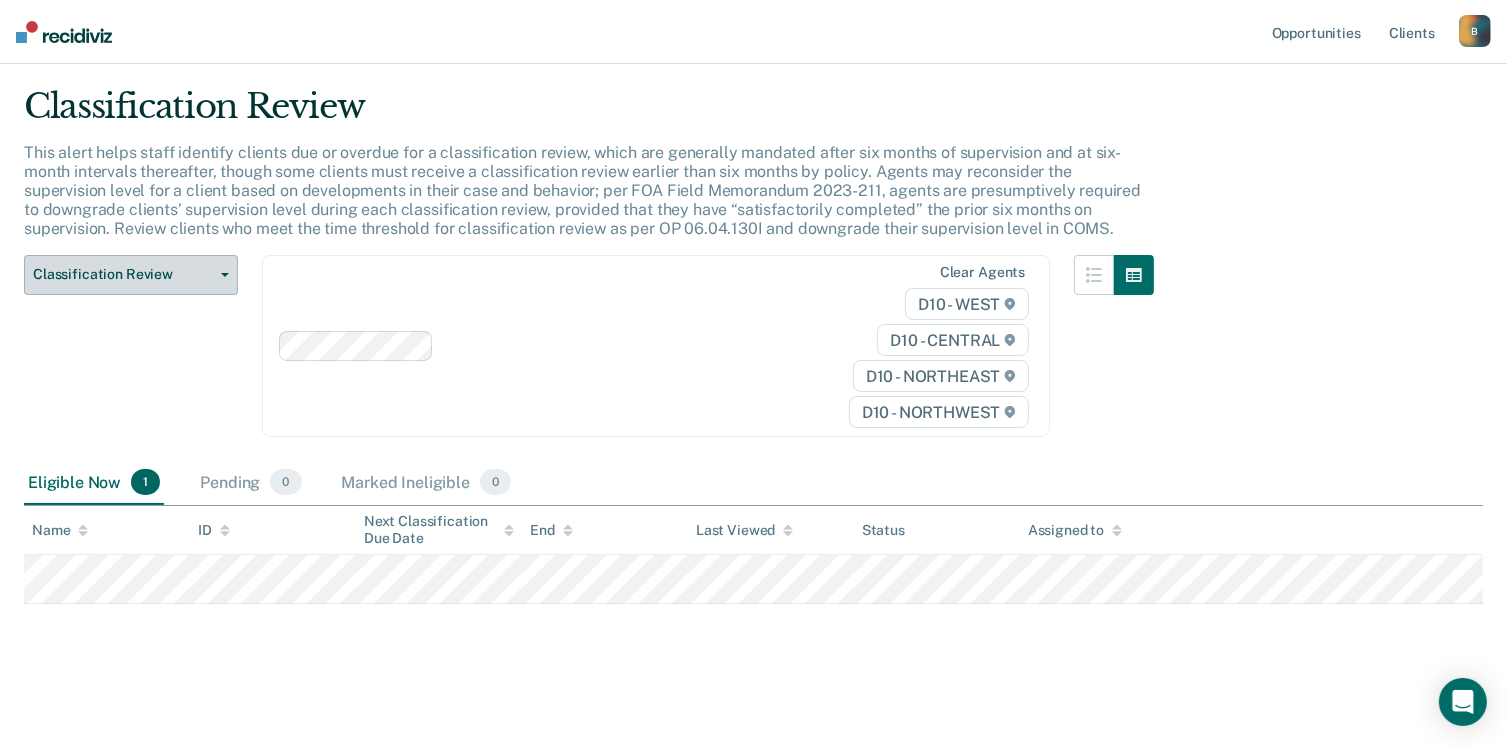 click at bounding box center [225, 275] 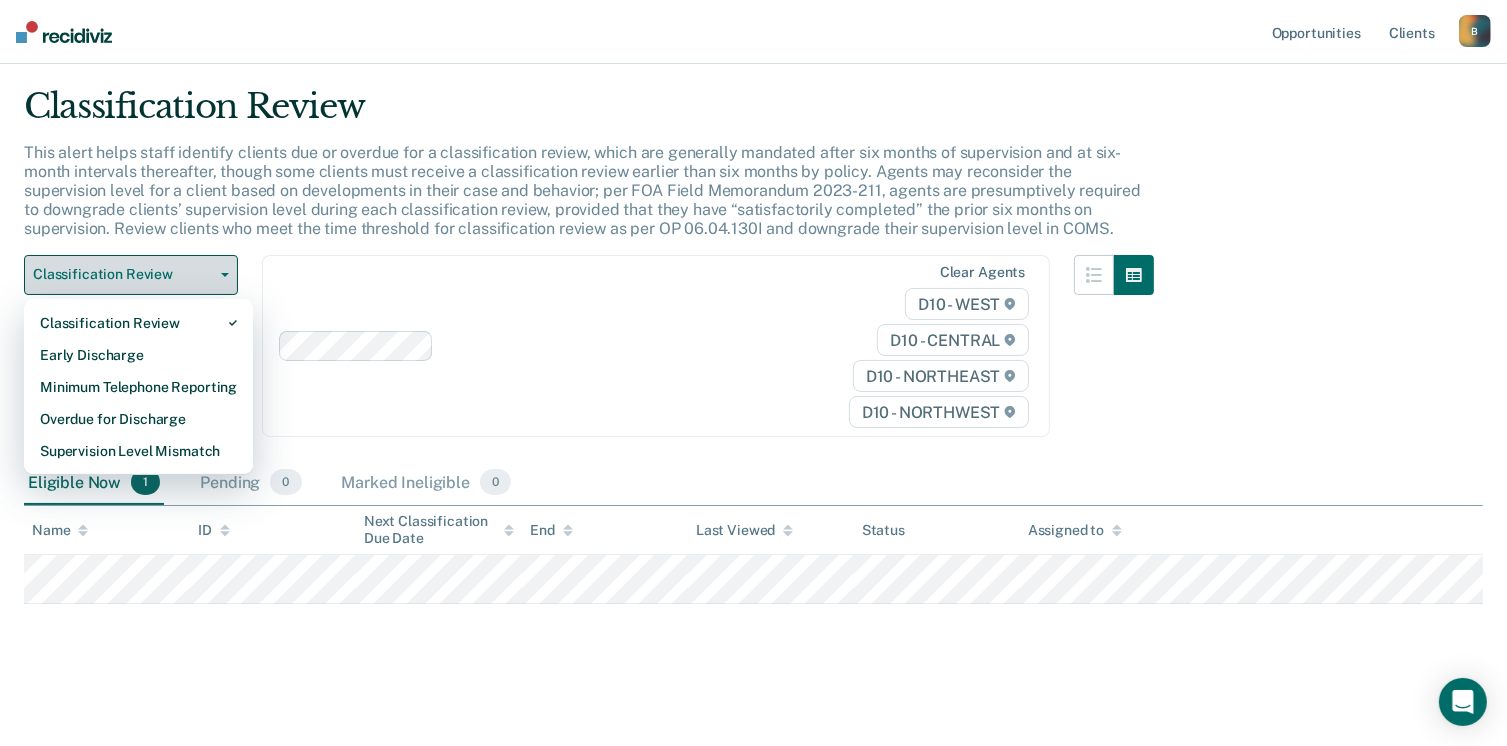 click at bounding box center (225, 275) 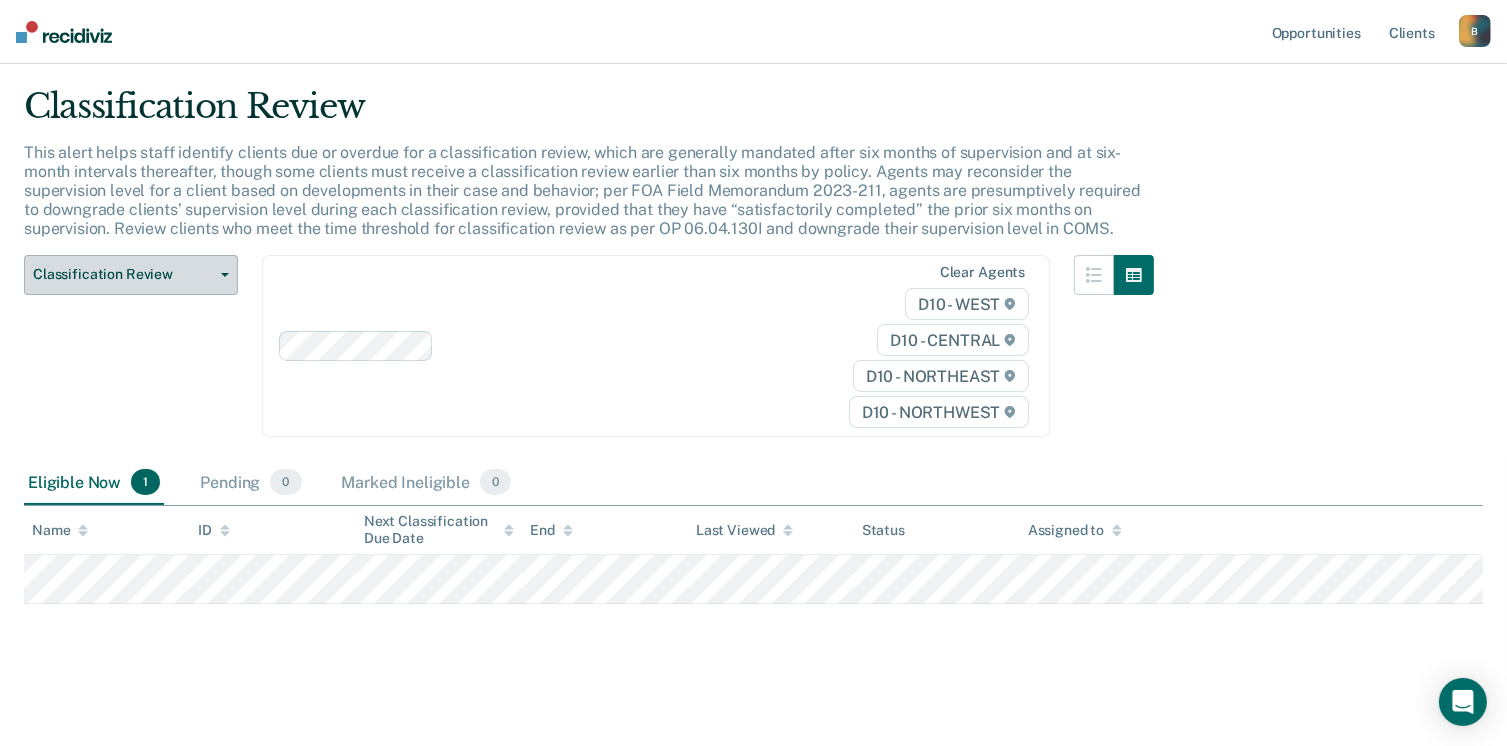 click at bounding box center (221, 275) 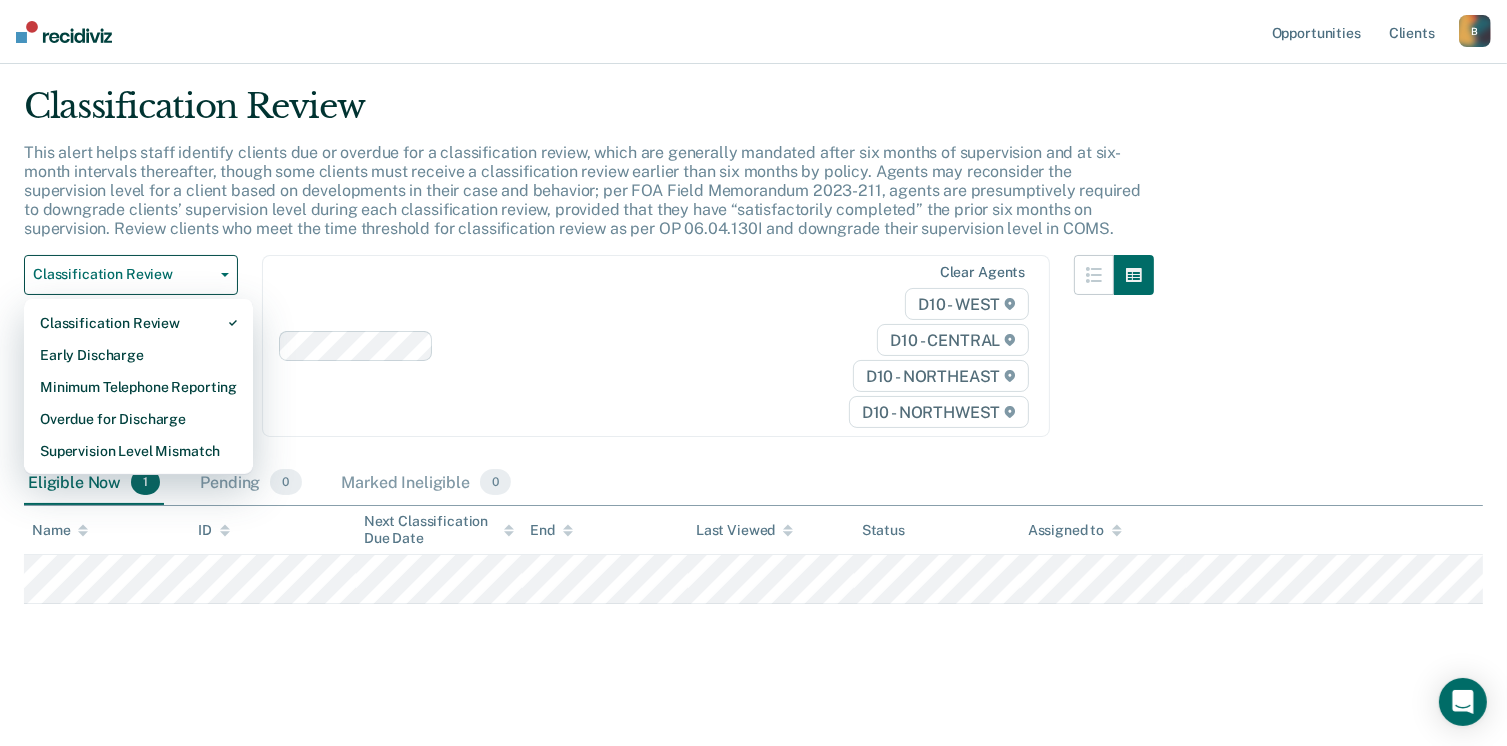 click on "Clear   agents D10 - WEST   D10 - CENTRAL   D10 - NORTHEAST   D10 - NORTHWEST" at bounding box center (656, 346) 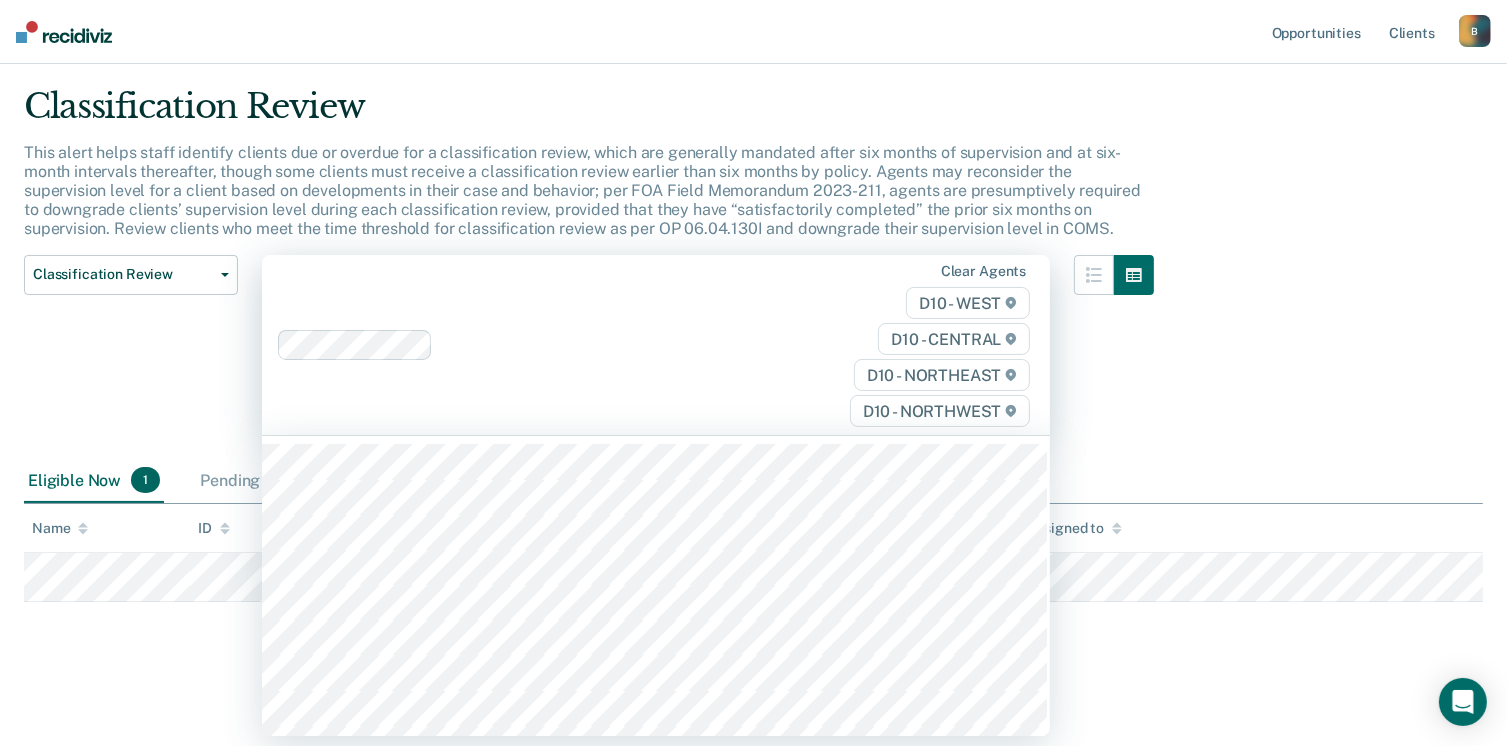 scroll, scrollTop: 50, scrollLeft: 0, axis: vertical 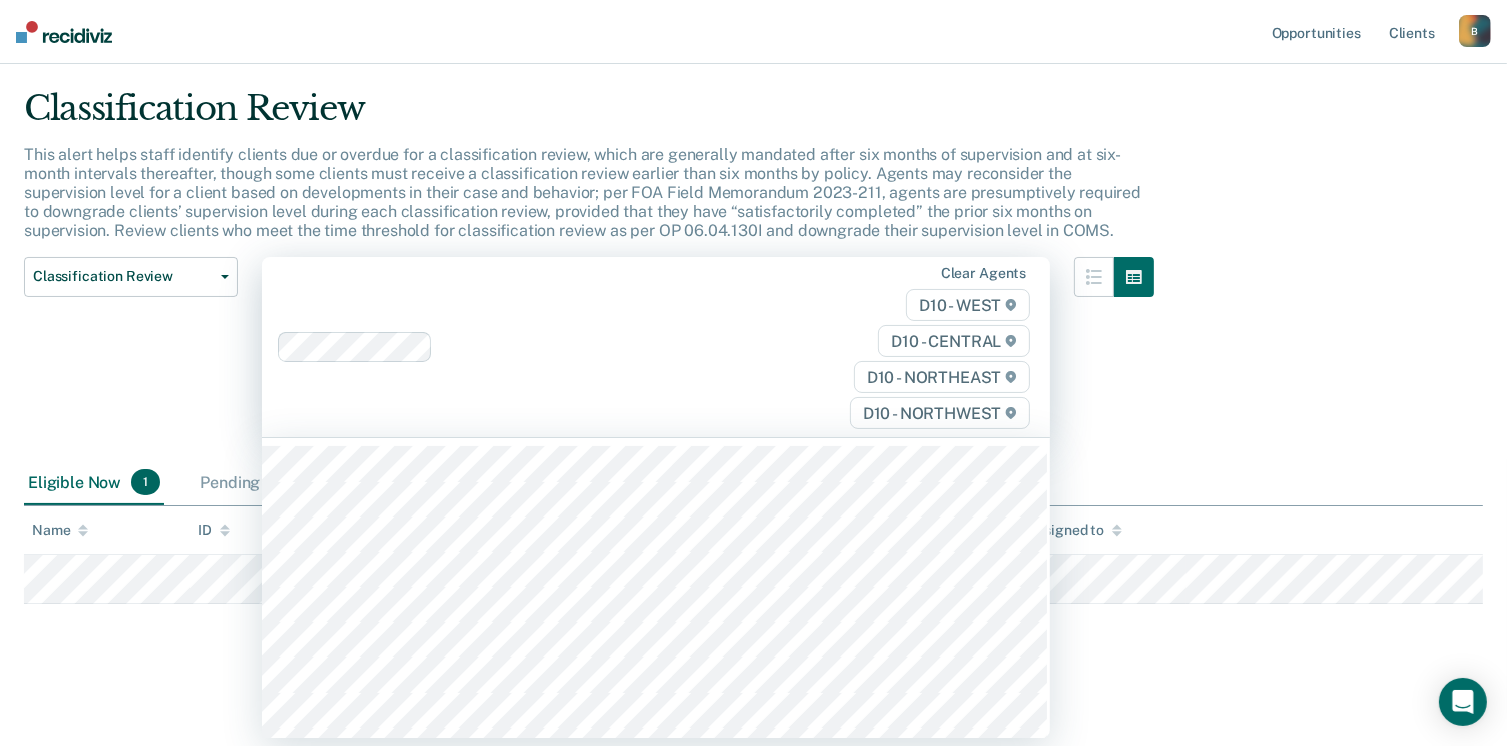 click on "Classification Review Classification Review Early Discharge Minimum Telephone Reporting Overdue for Discharge Supervision Level Mismatch" at bounding box center (131, 359) 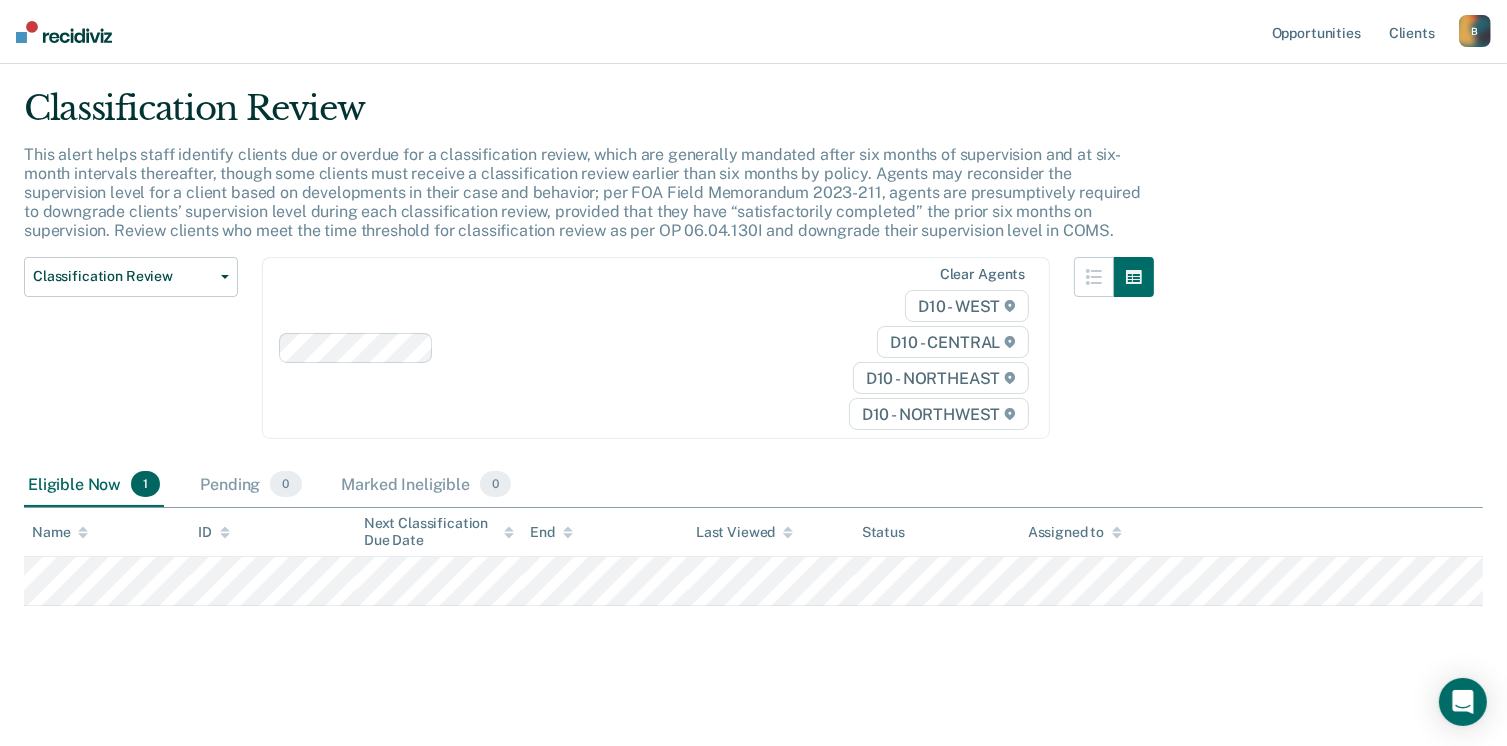 click on "1" at bounding box center [145, 484] 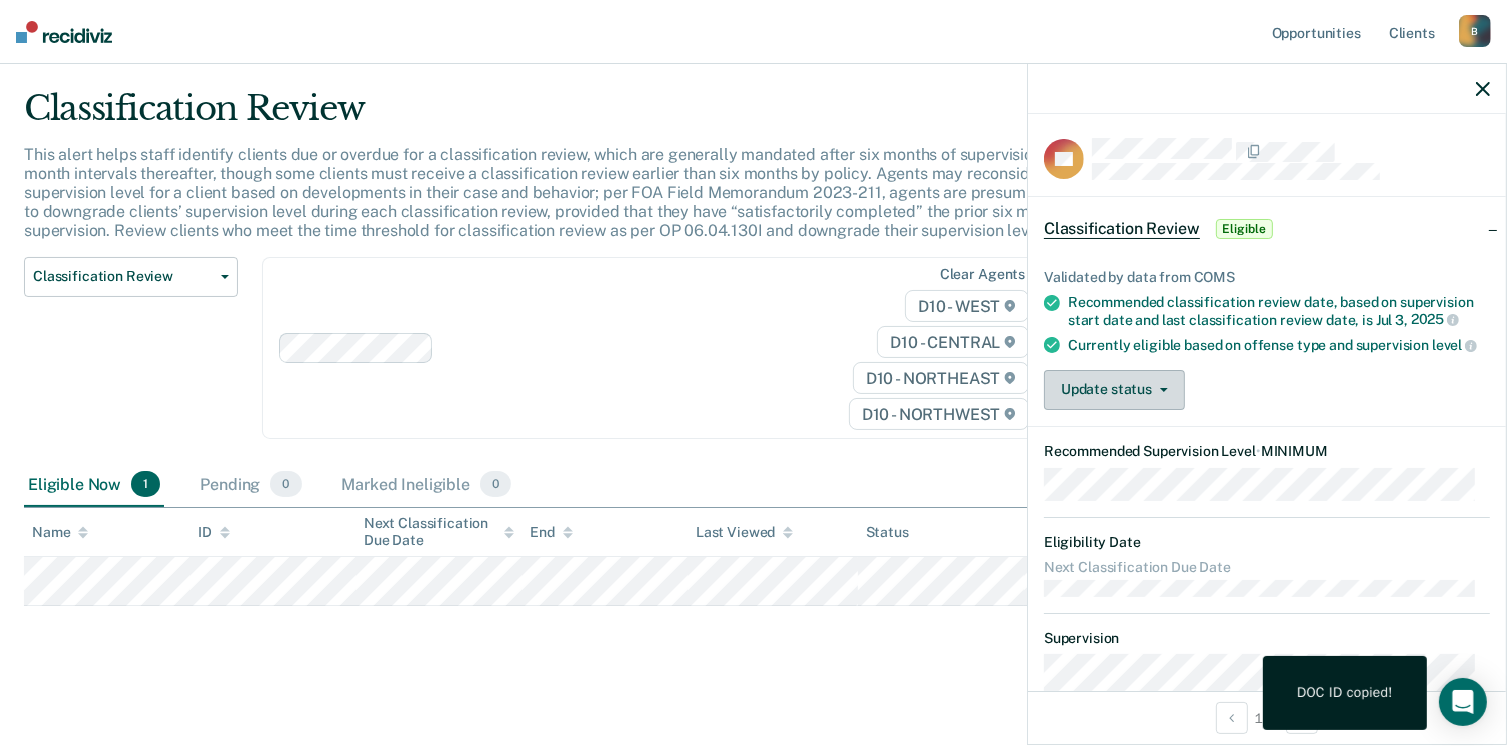 click on "Update status" at bounding box center (1114, 390) 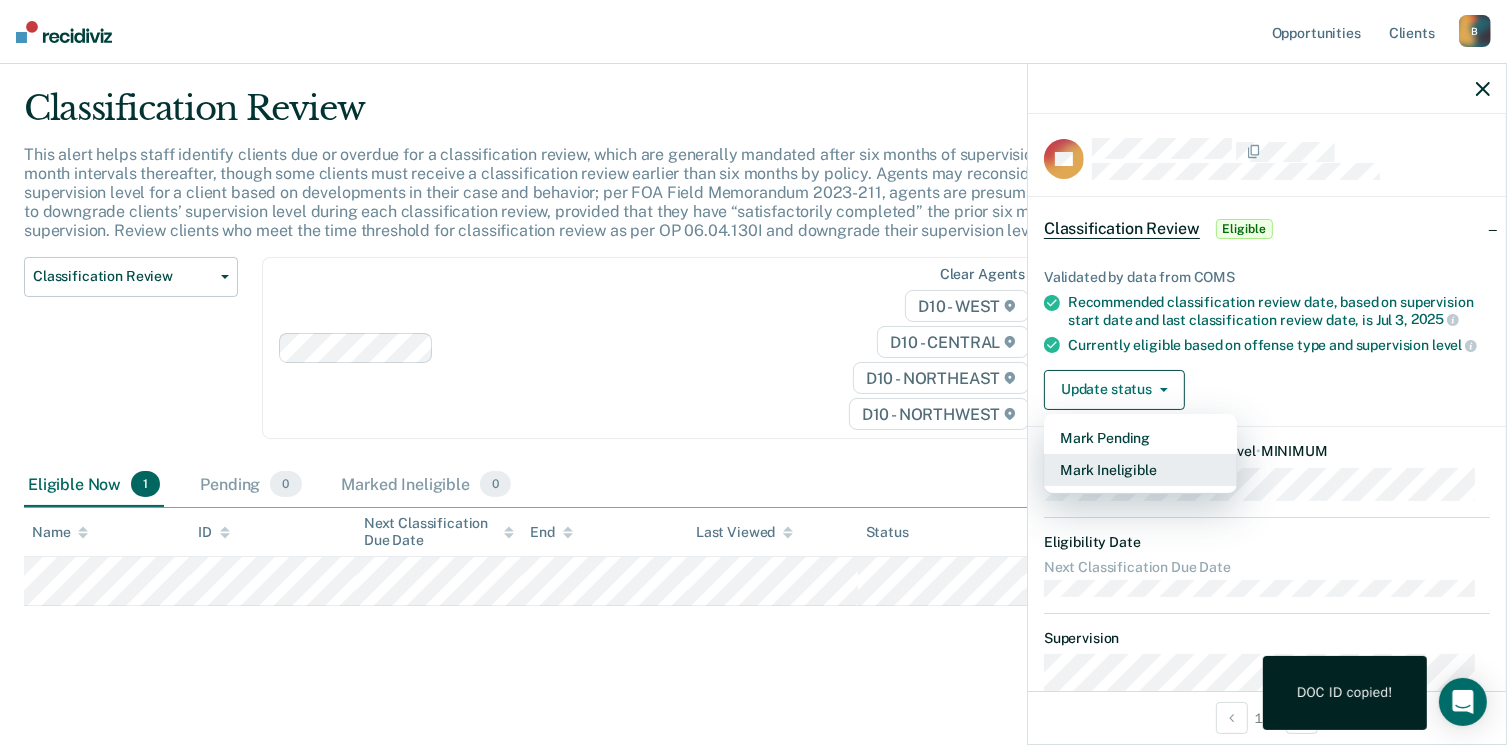 click on "Mark Ineligible" at bounding box center (1140, 470) 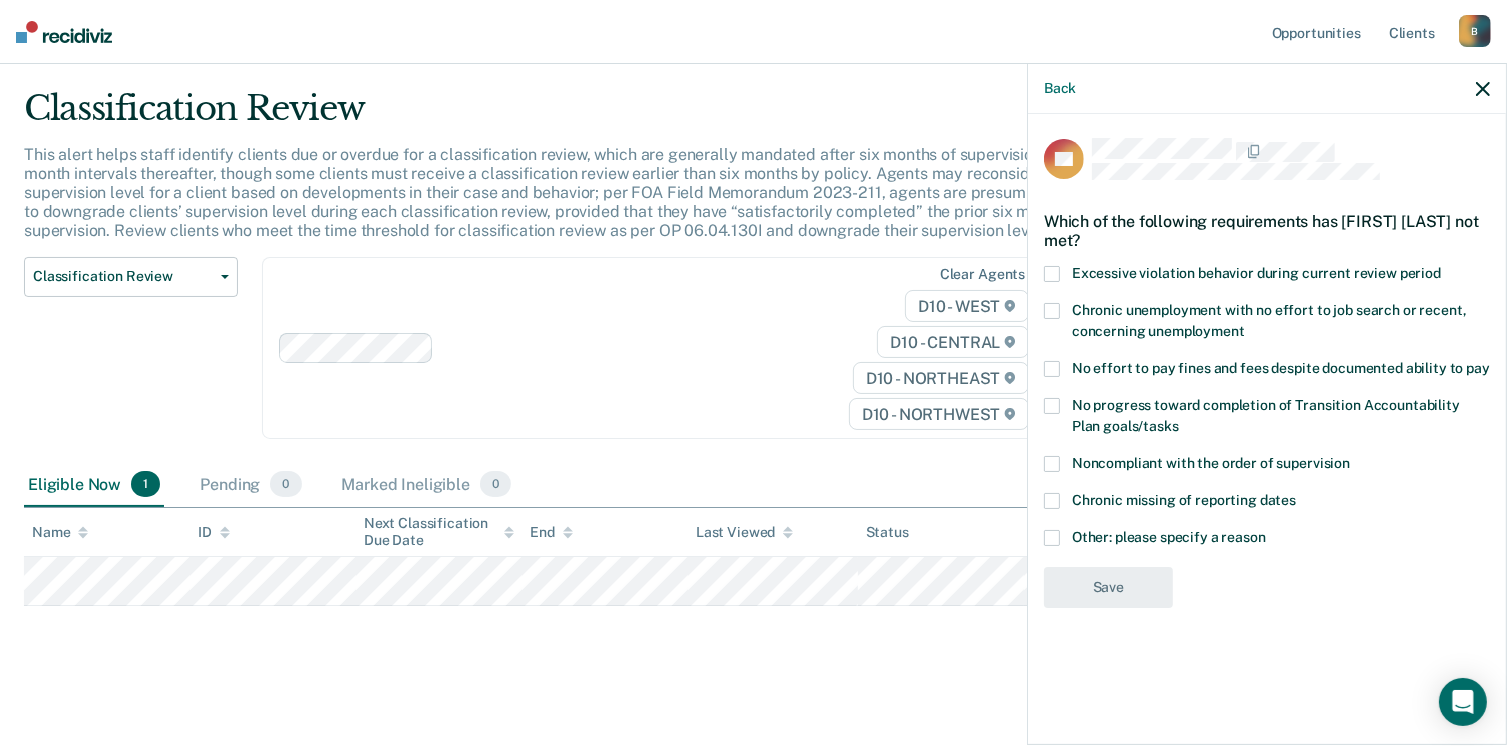 click at bounding box center (1052, 538) 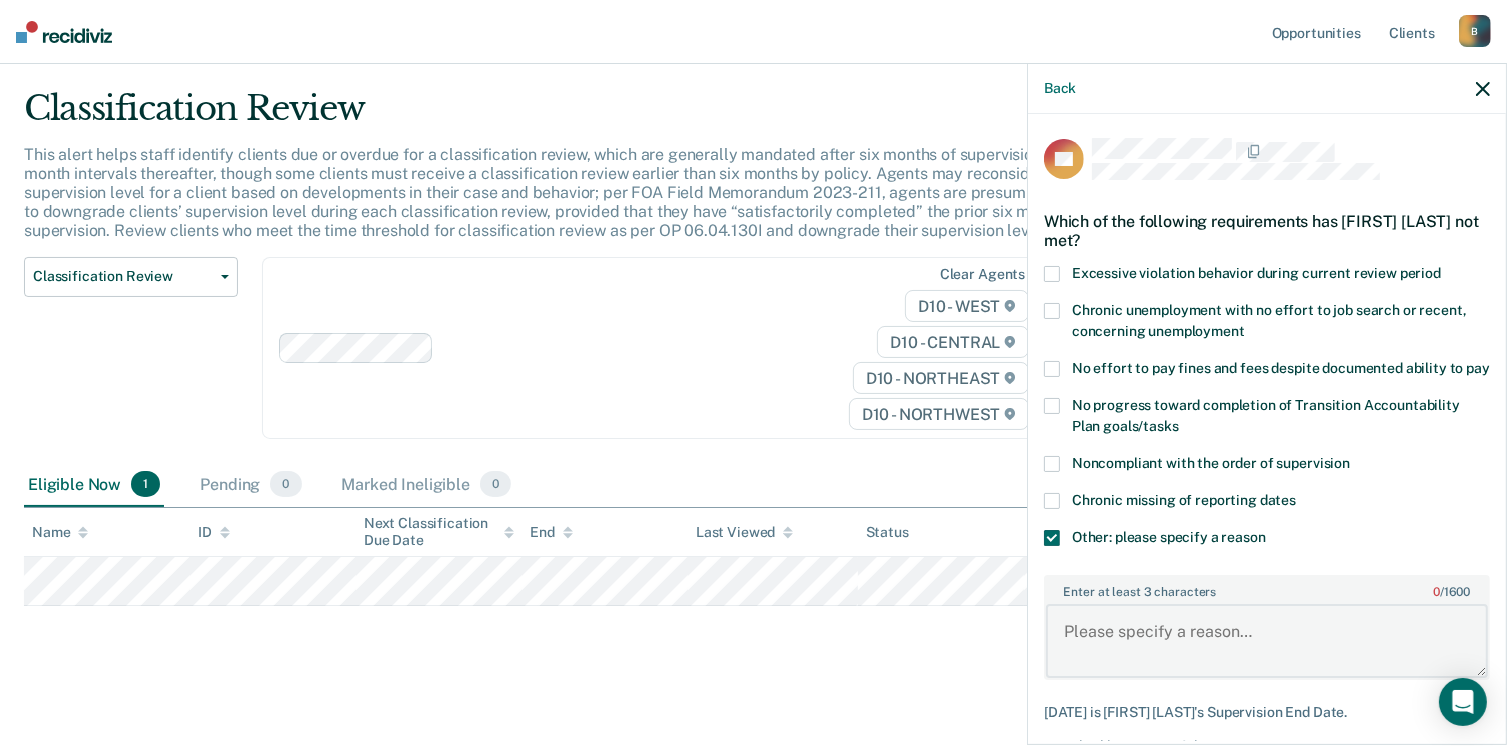 click on "Enter at least 3 characters 0  /  1600" at bounding box center (1267, 641) 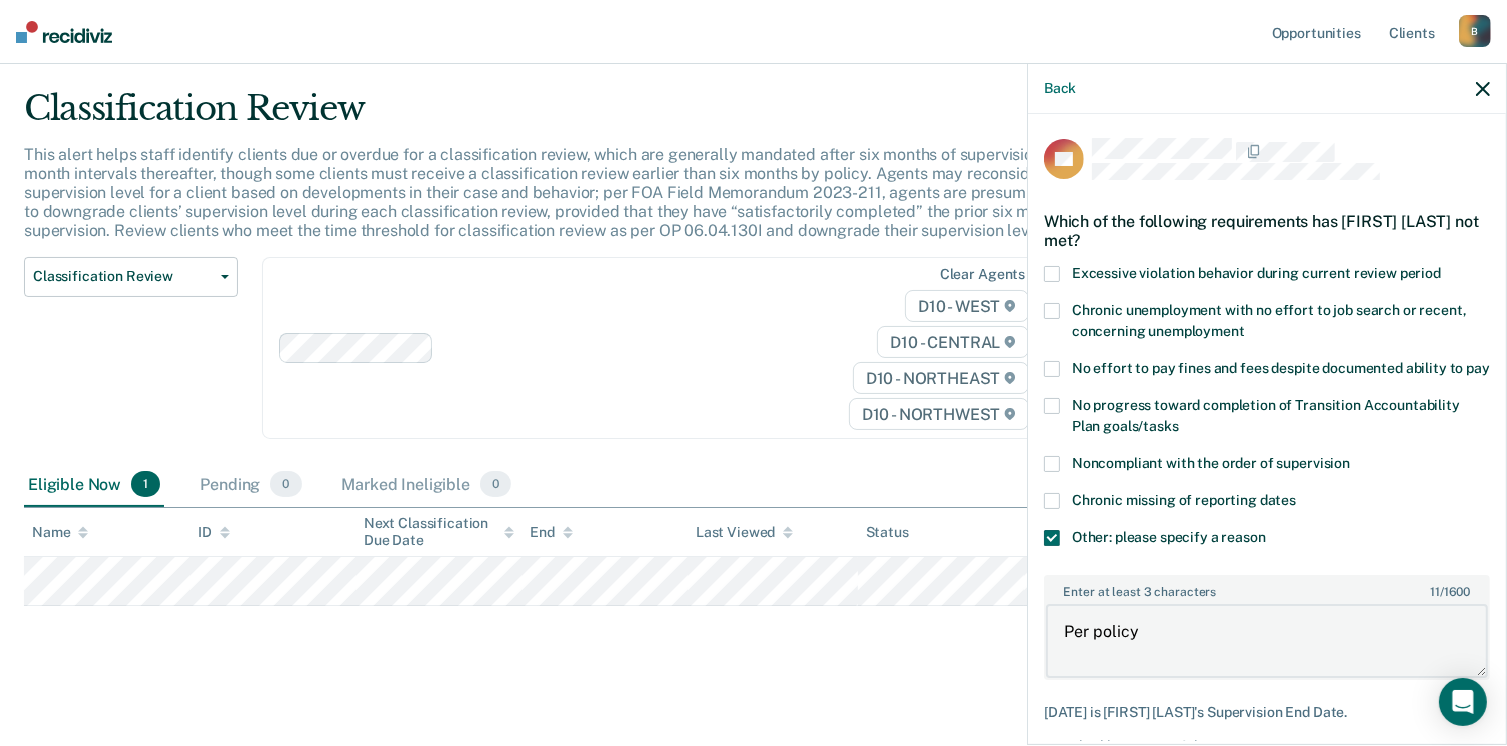 type on "Per policy" 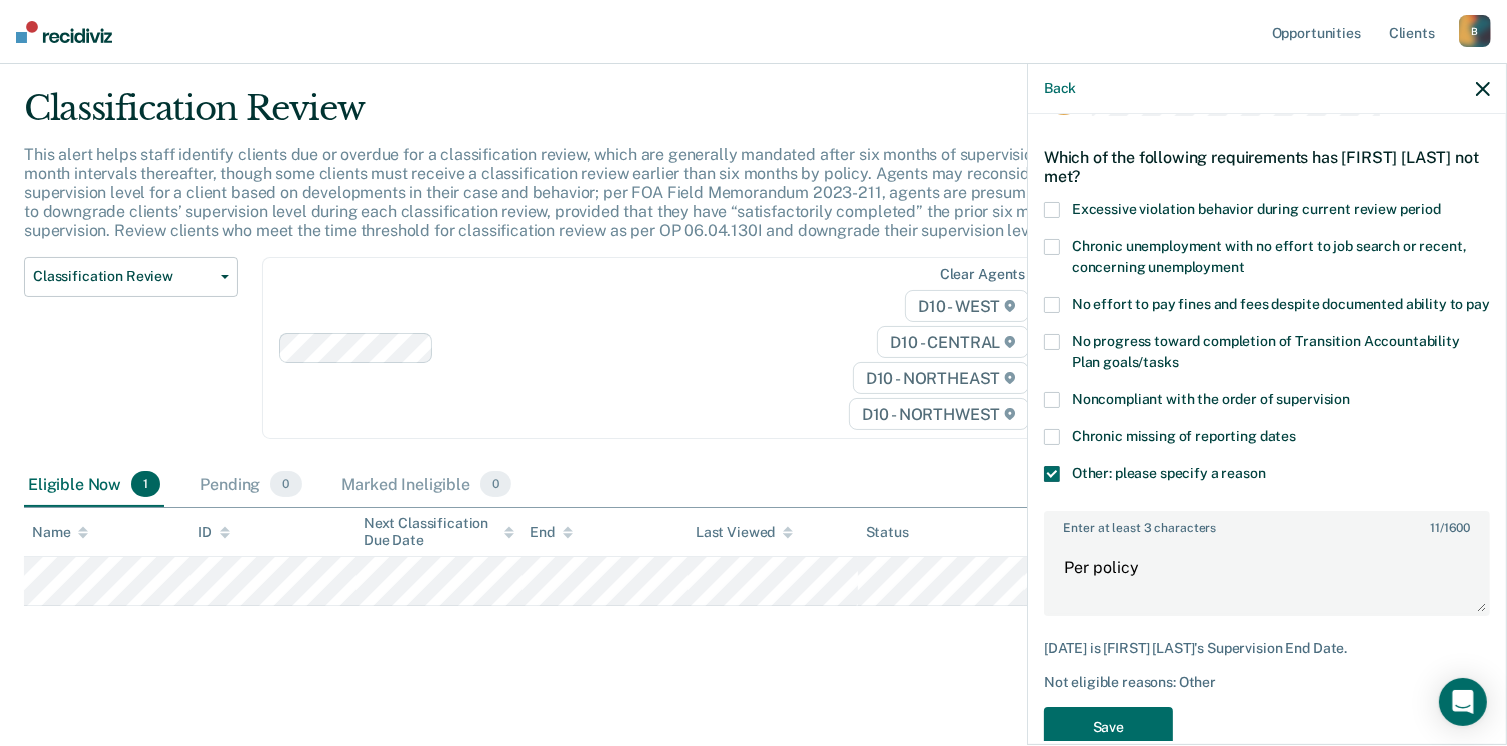 scroll, scrollTop: 123, scrollLeft: 0, axis: vertical 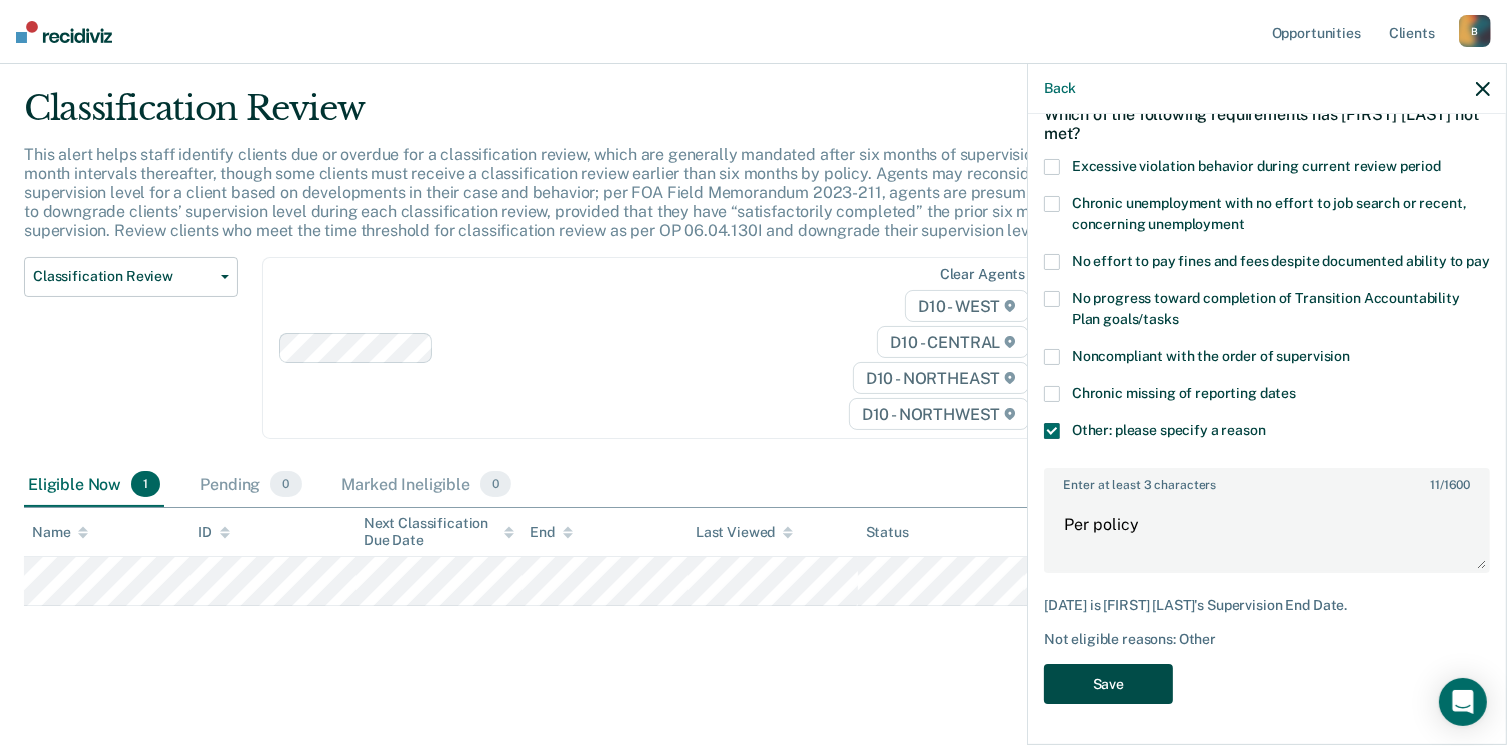 click on "Save" at bounding box center (1108, 684) 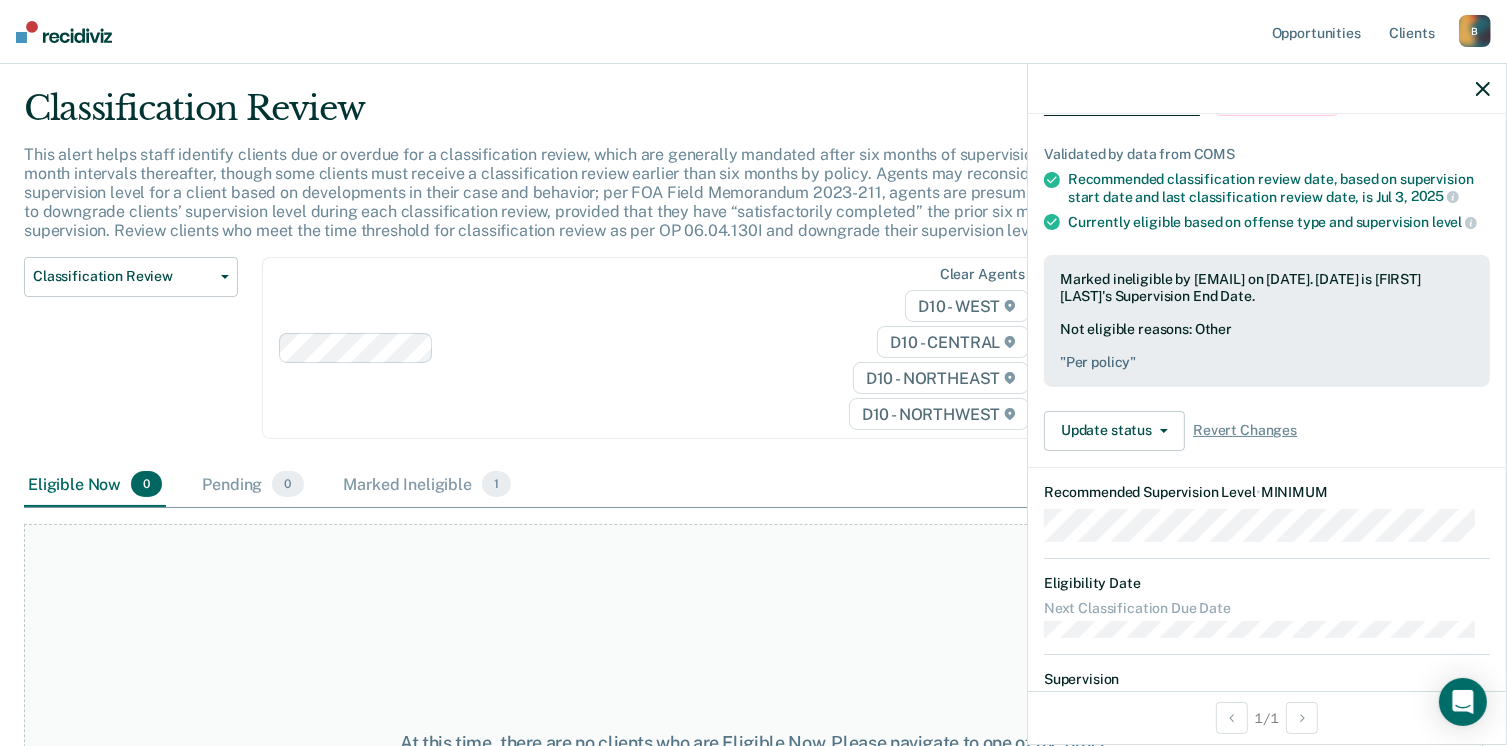 click at bounding box center (1483, 89) 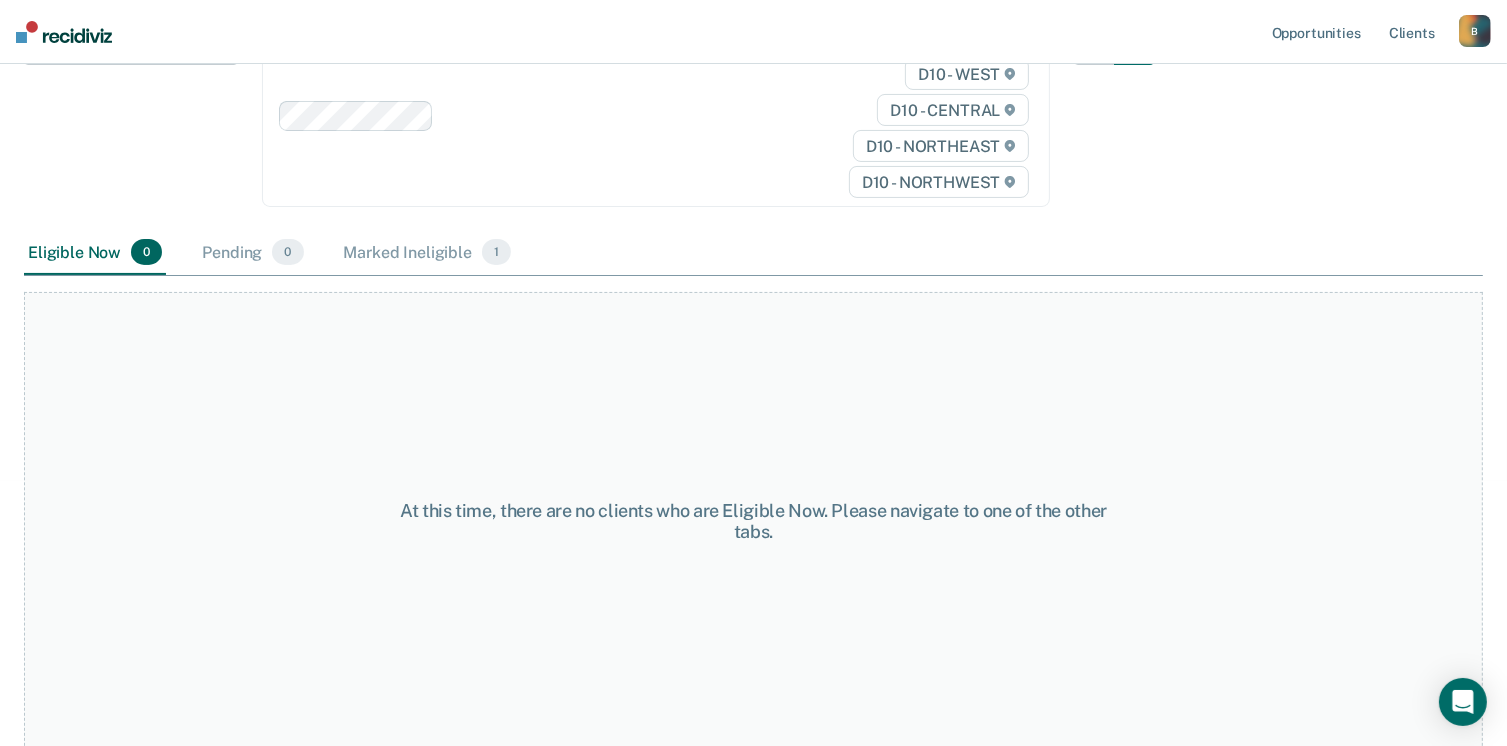 scroll, scrollTop: 0, scrollLeft: 0, axis: both 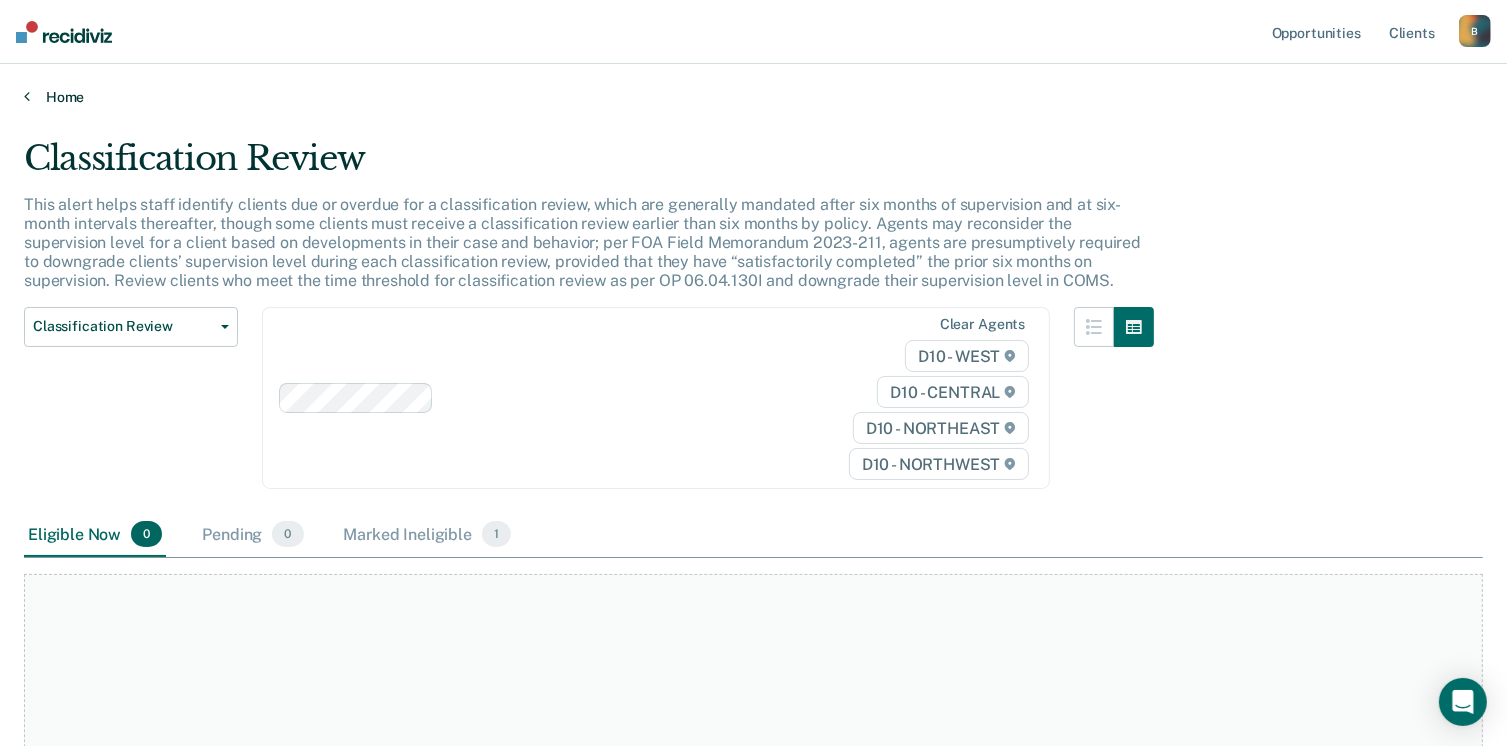 click on "Home" at bounding box center (753, 97) 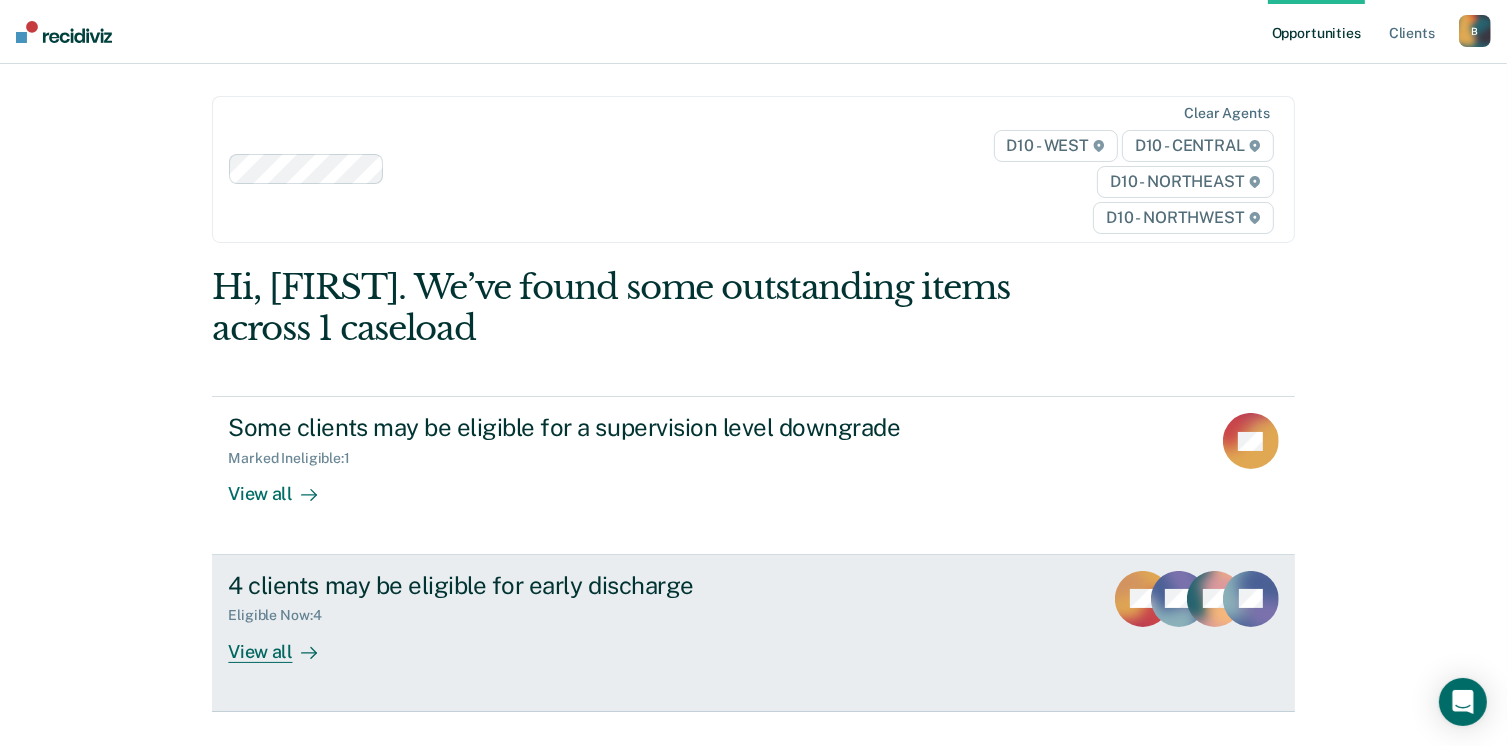 click on "View all" at bounding box center (284, 643) 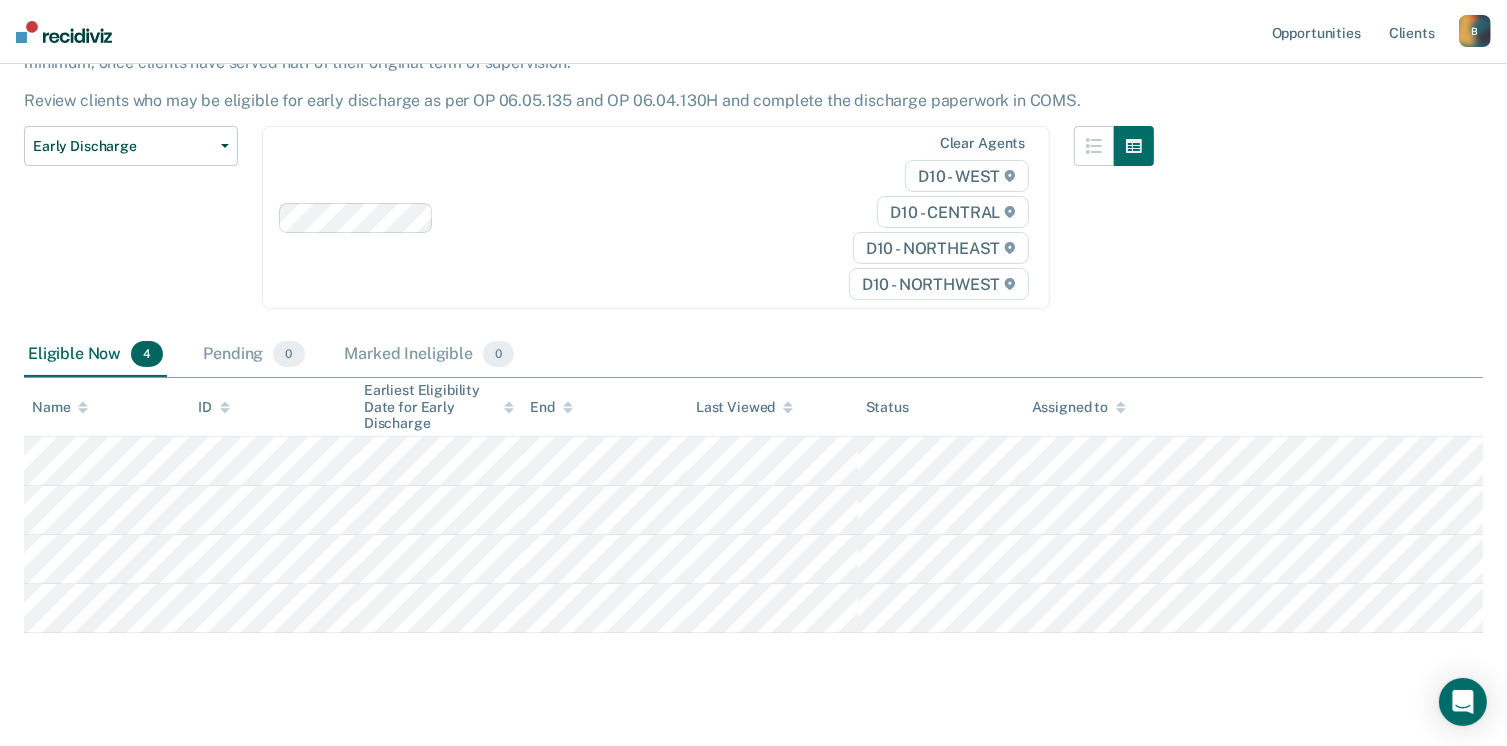 scroll, scrollTop: 189, scrollLeft: 0, axis: vertical 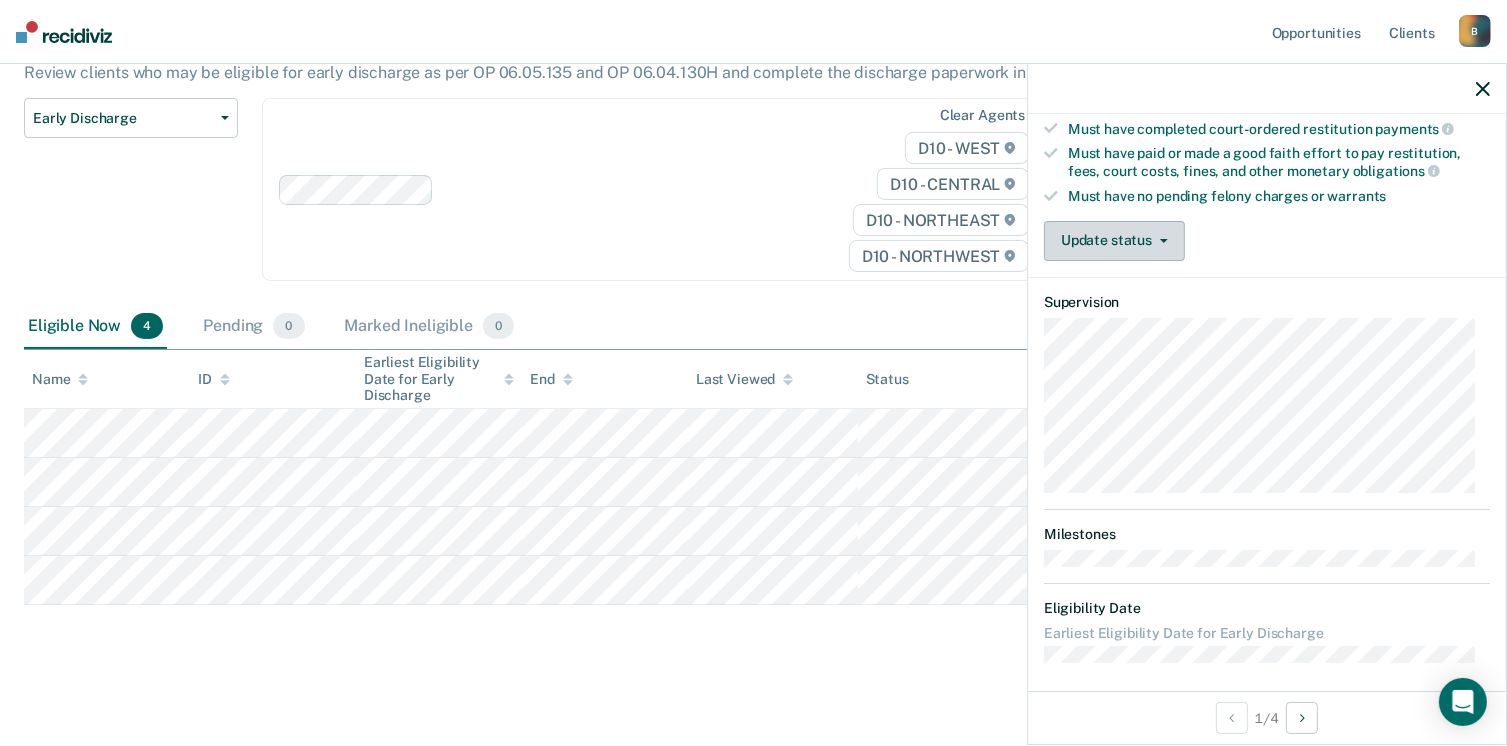 click on "Update status" at bounding box center (1114, 241) 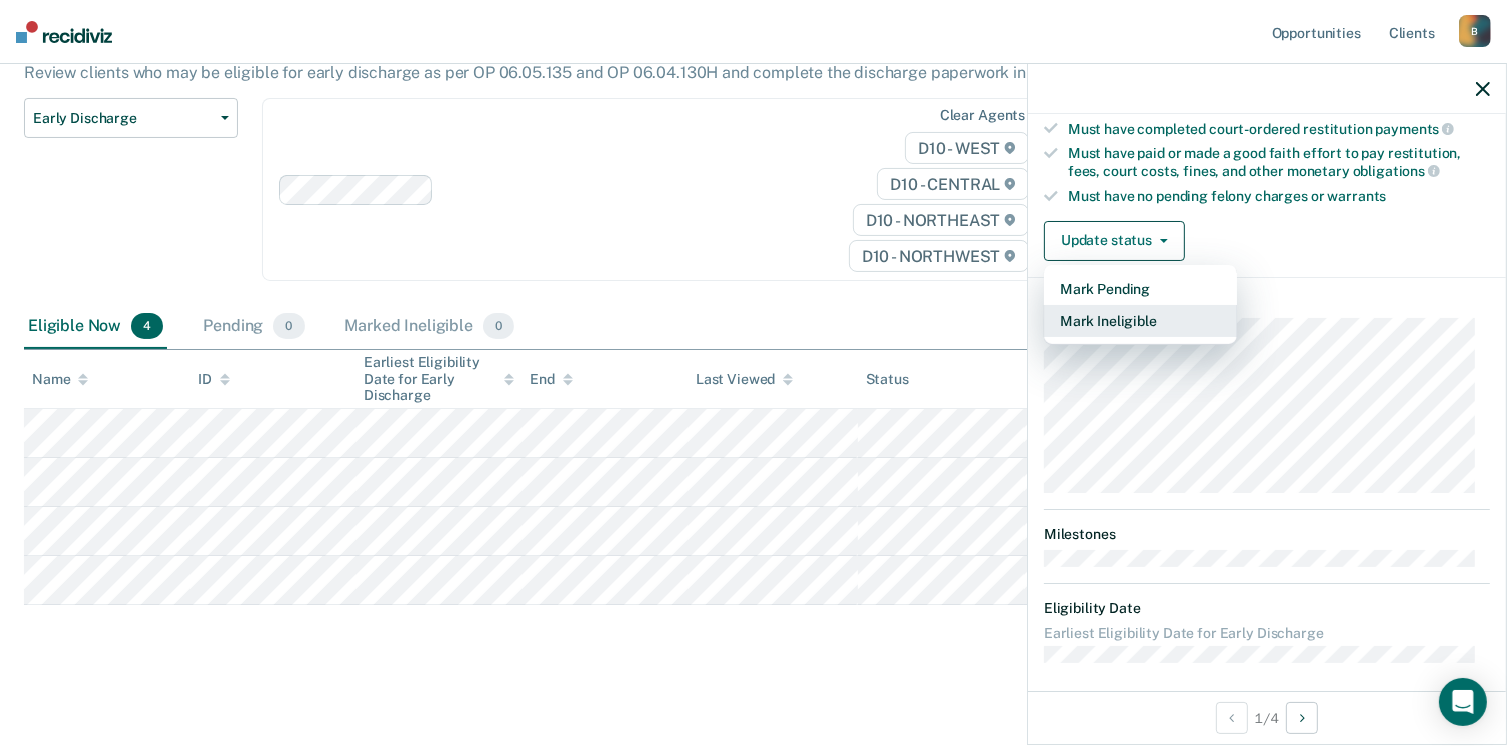 click on "Mark Ineligible" at bounding box center [1140, 321] 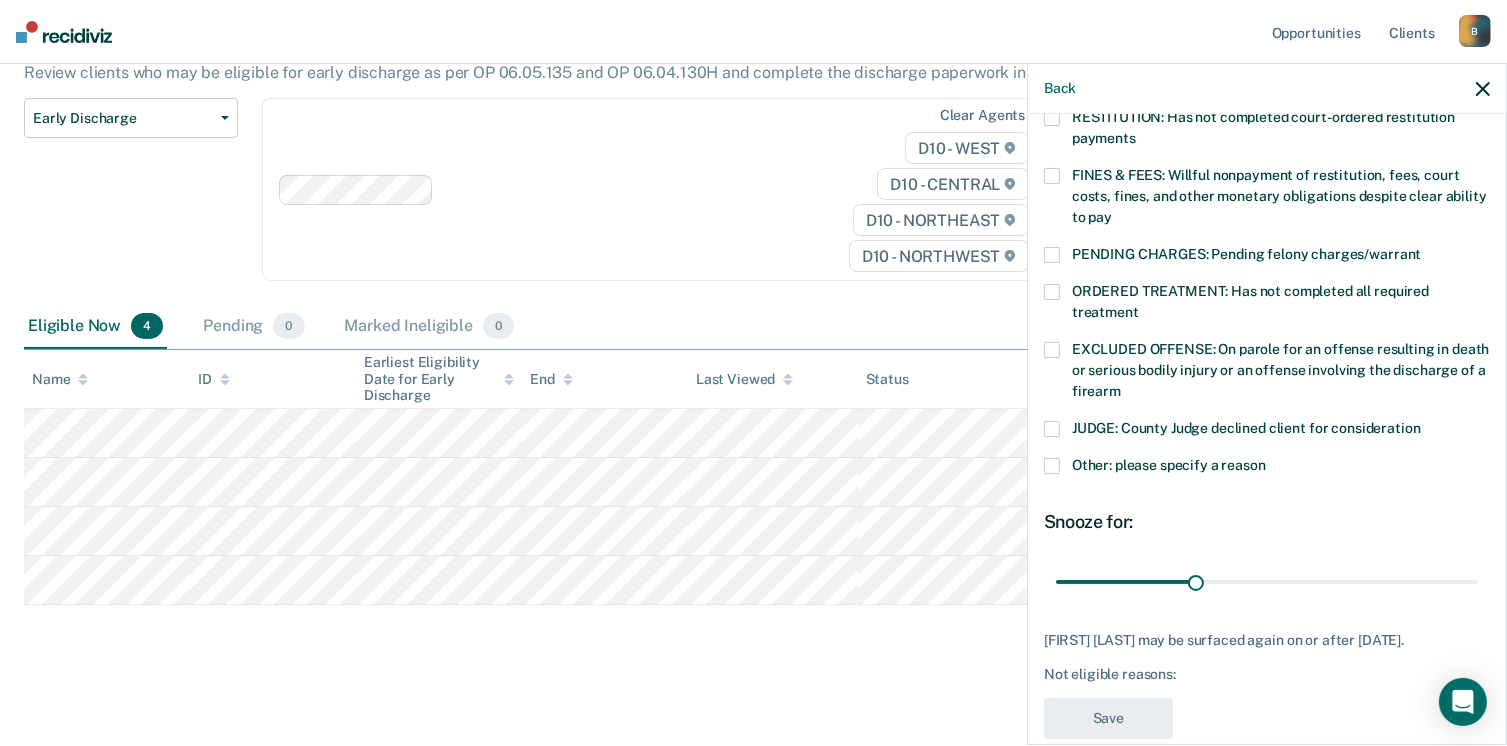 scroll, scrollTop: 551, scrollLeft: 0, axis: vertical 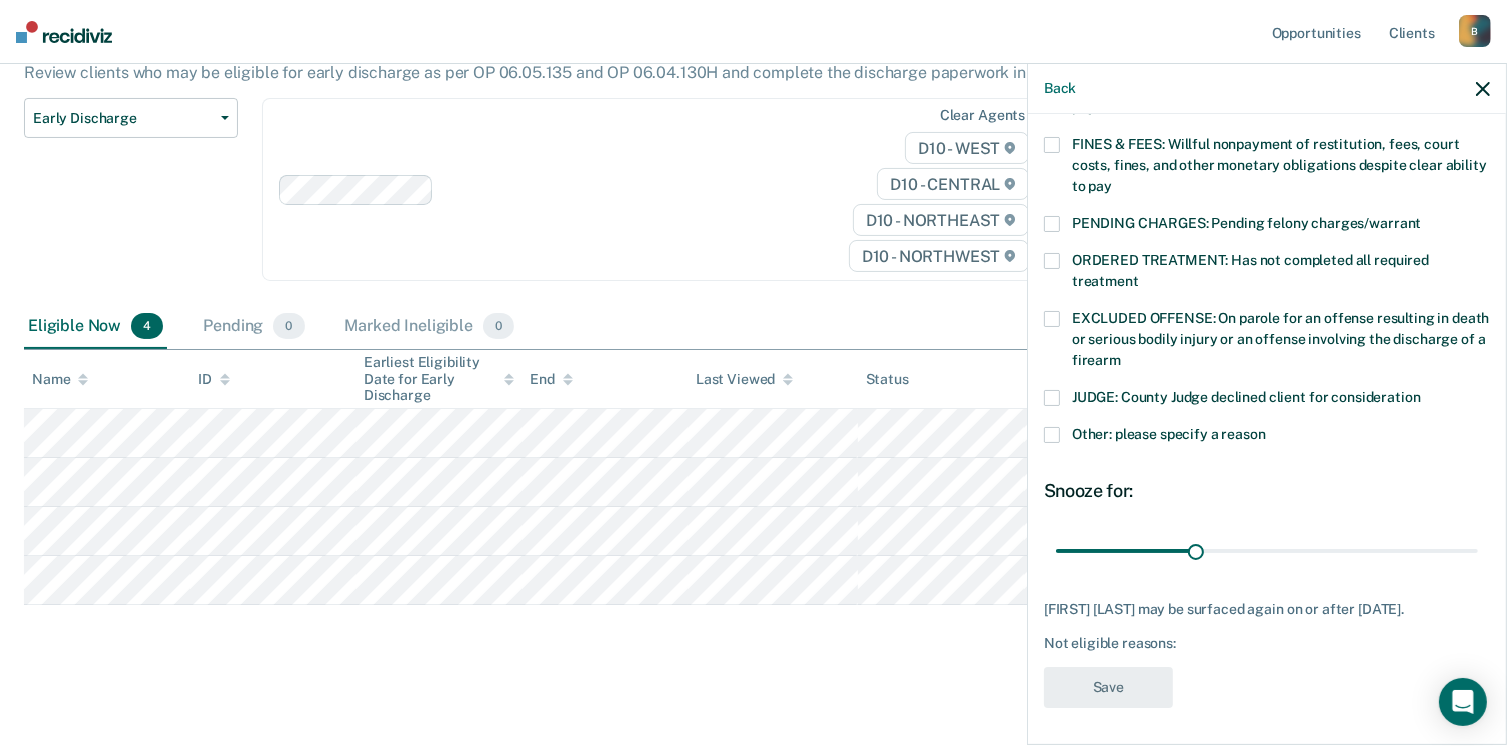click on "TC   Which of the following requirements has [FIRST] [LAST] not met? CHILD ABUSE ORDER: Child abuse prevention order filed during supervision period SUSPECTED OFFENSE: Suspected of a felony, assaultive misdemeanor, OWI, or offense requiring SORA registration FELONY/STATE PROBATION: On parole and also on other state or federal probation supervision for an offense committed during the current period NEEDS: On parole and all criminogenic needs have not been addressed NONCOMPLIANT: Not compliant with the order of supervision PROGRAMMING: Has not completed all required programming PRO-SOCIAL: Has not demonstrated pro-social behavior RESTITUTION: Has not completed court-ordered restitution payments FINES & FEES: Willful nonpayment of restitution, fees, court costs, fines, and other monetary obligations despite clear ability to pay PENDING CHARGES: Pending felony charges/warrant ORDERED TREATMENT: Has not completed all required treatment JUDGE: County Judge declined client for consideration Snooze for: 30 days Save" at bounding box center (1267, 427) 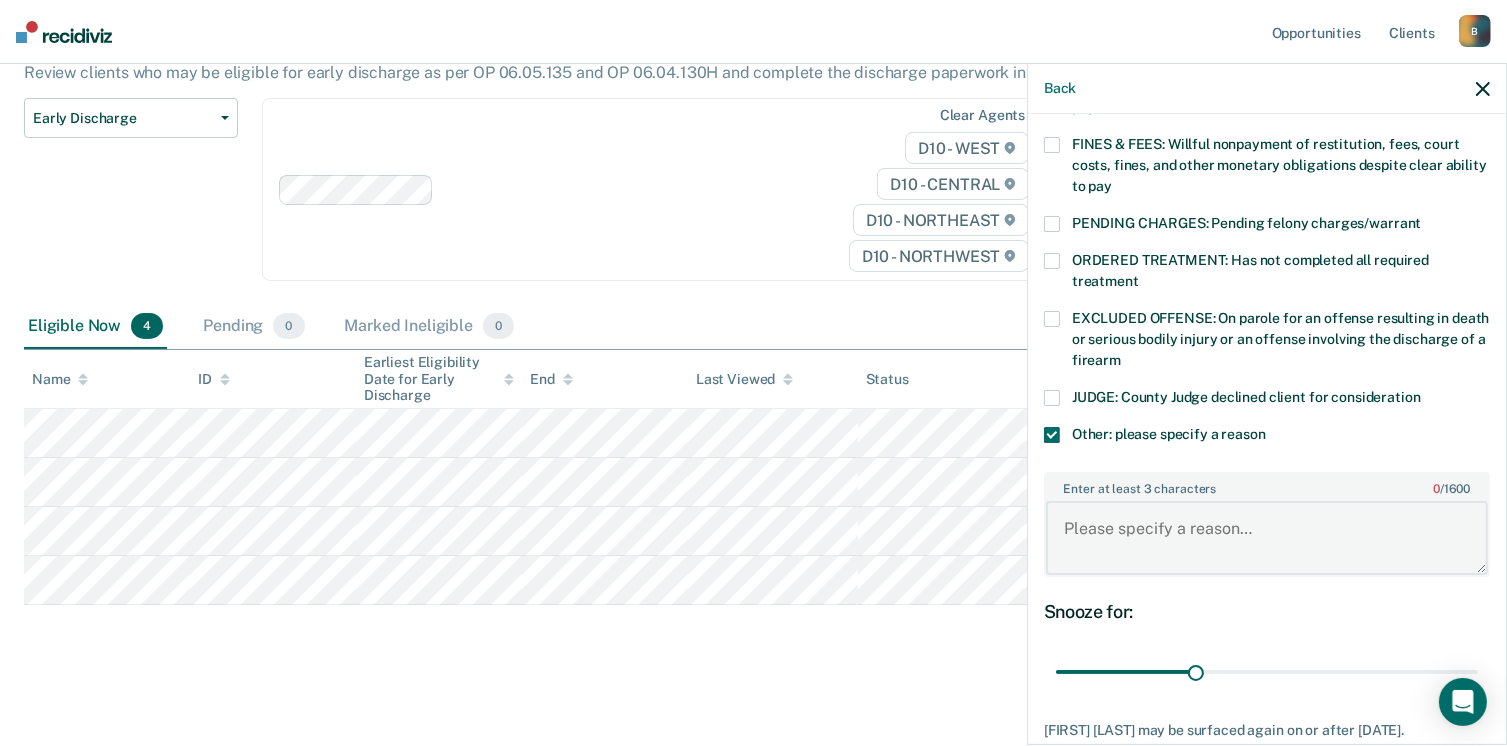 click on "Enter at least 3 characters 0  /  1600" at bounding box center [1267, 538] 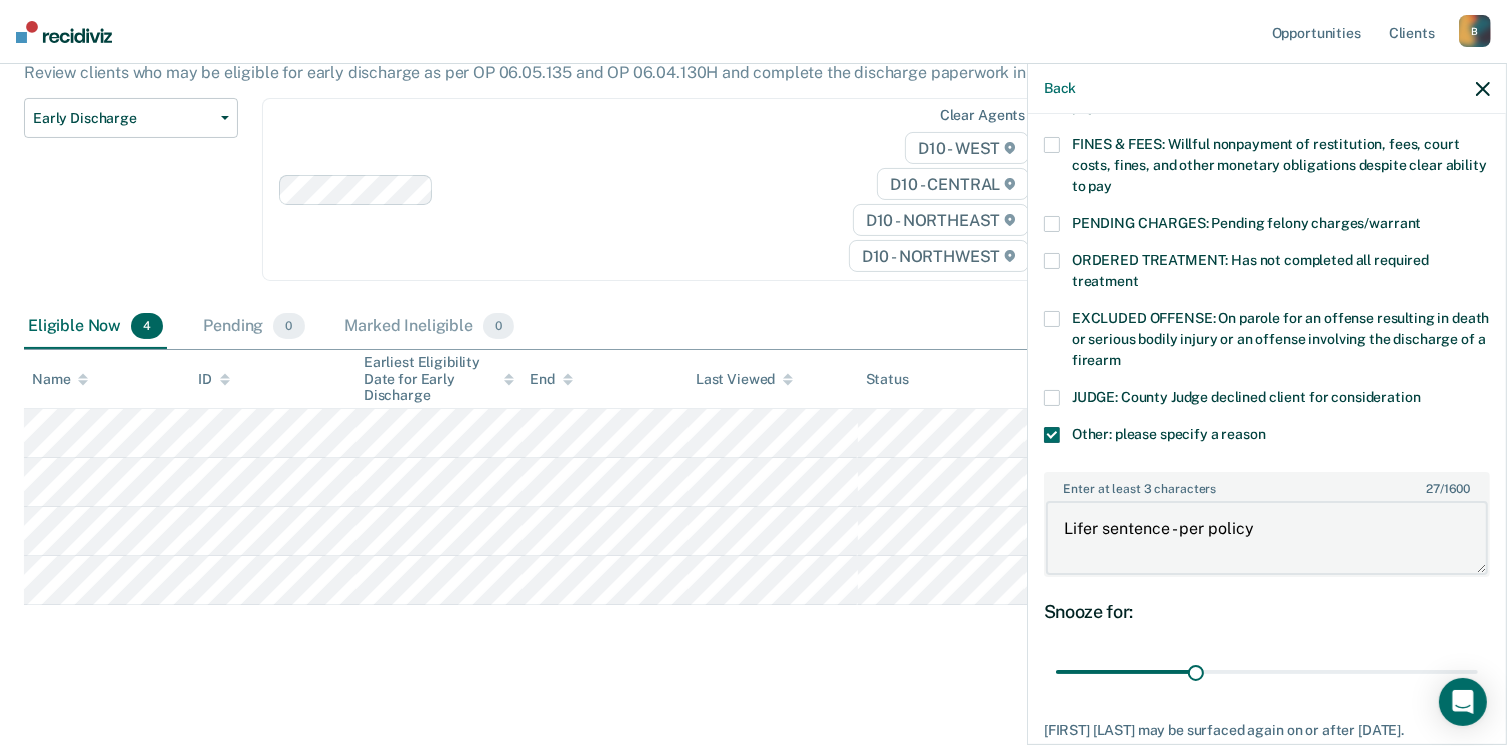 type on "Lifer sentence - per policy" 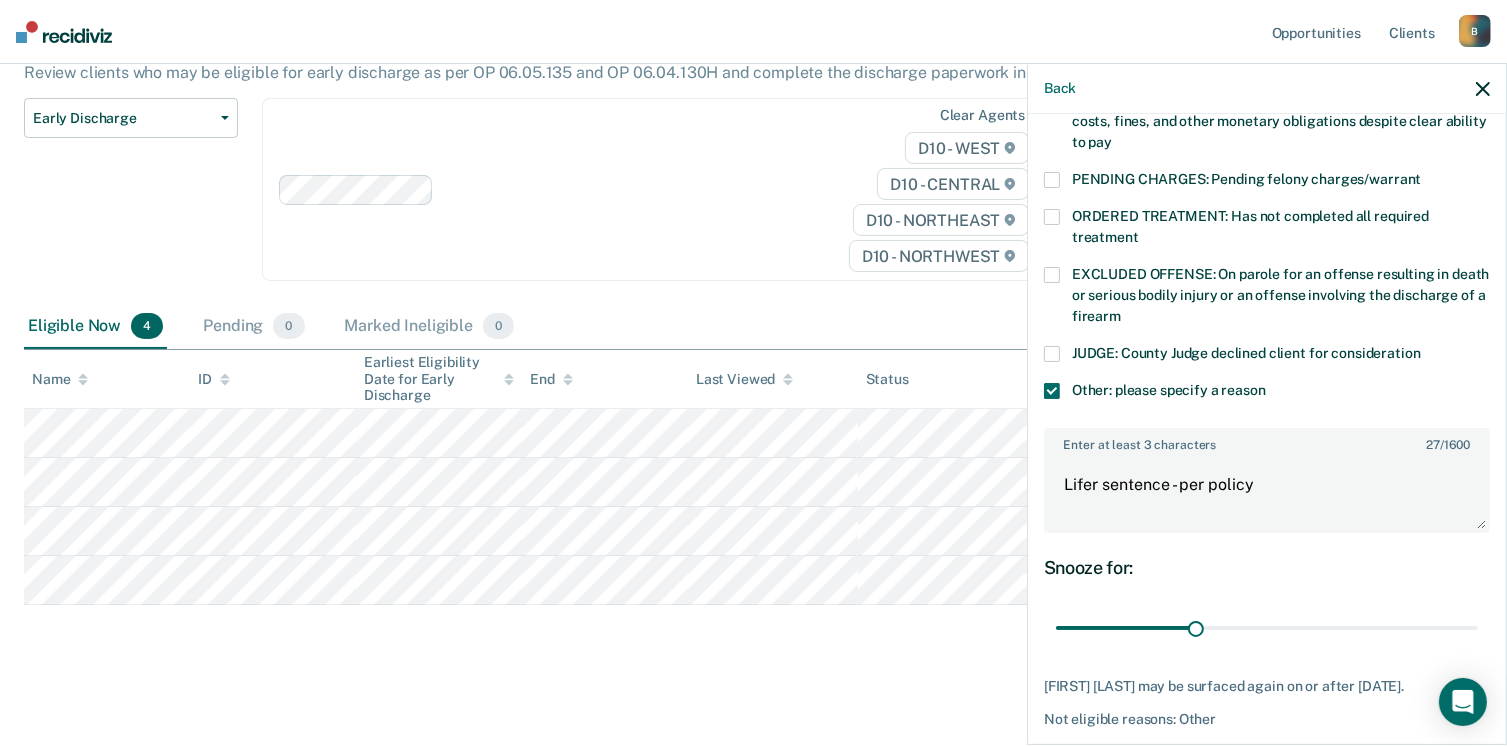 scroll, scrollTop: 670, scrollLeft: 0, axis: vertical 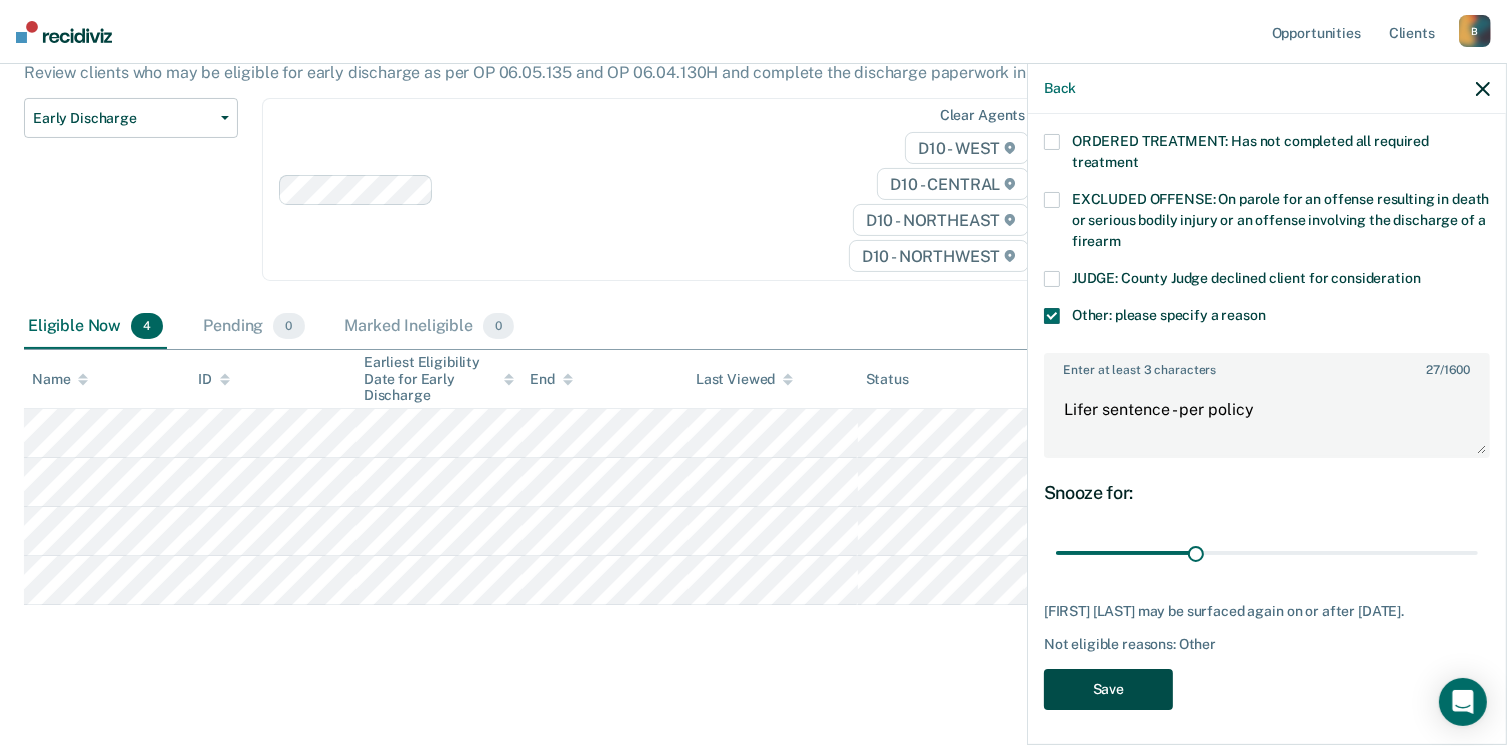 click on "Save" at bounding box center (1108, 689) 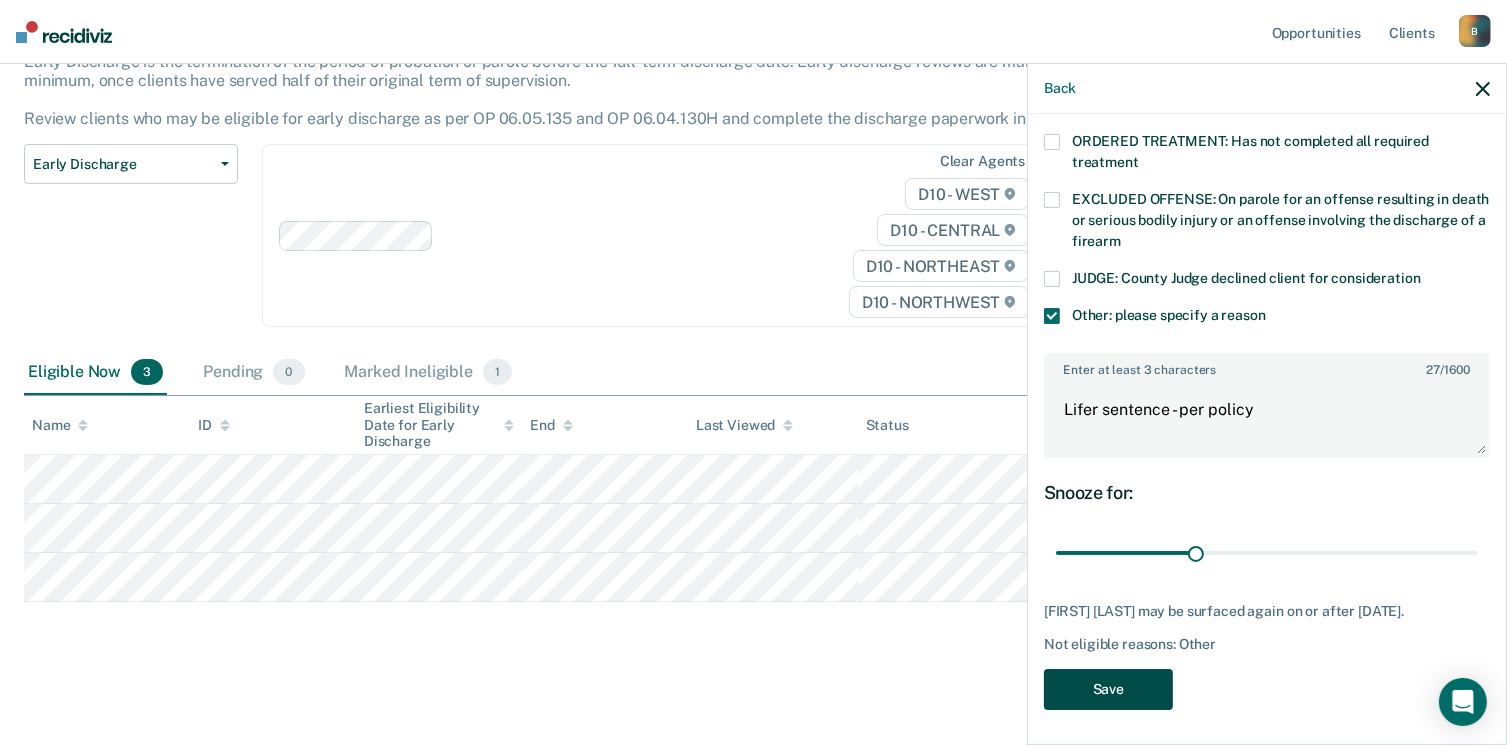 scroll, scrollTop: 140, scrollLeft: 0, axis: vertical 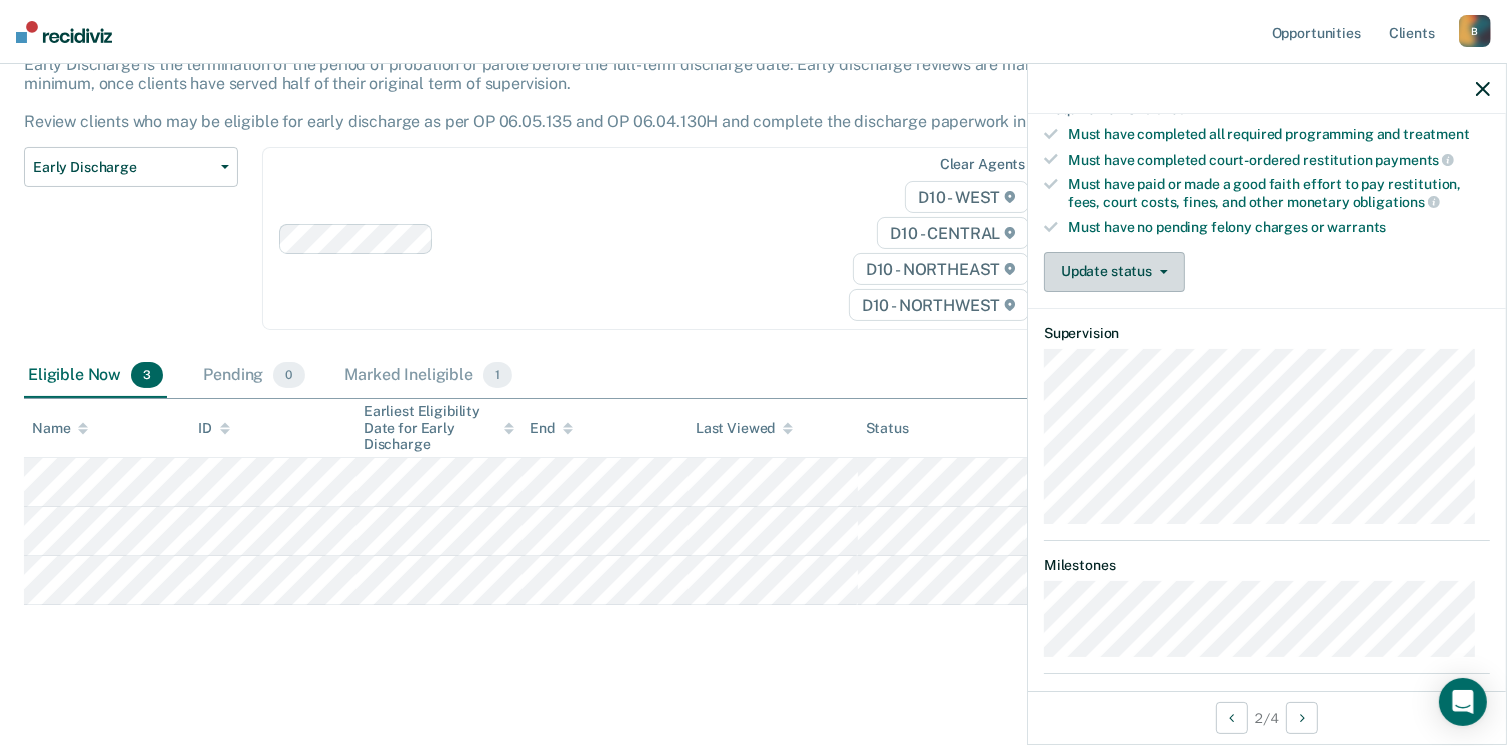 click on "Update status" at bounding box center (1114, 272) 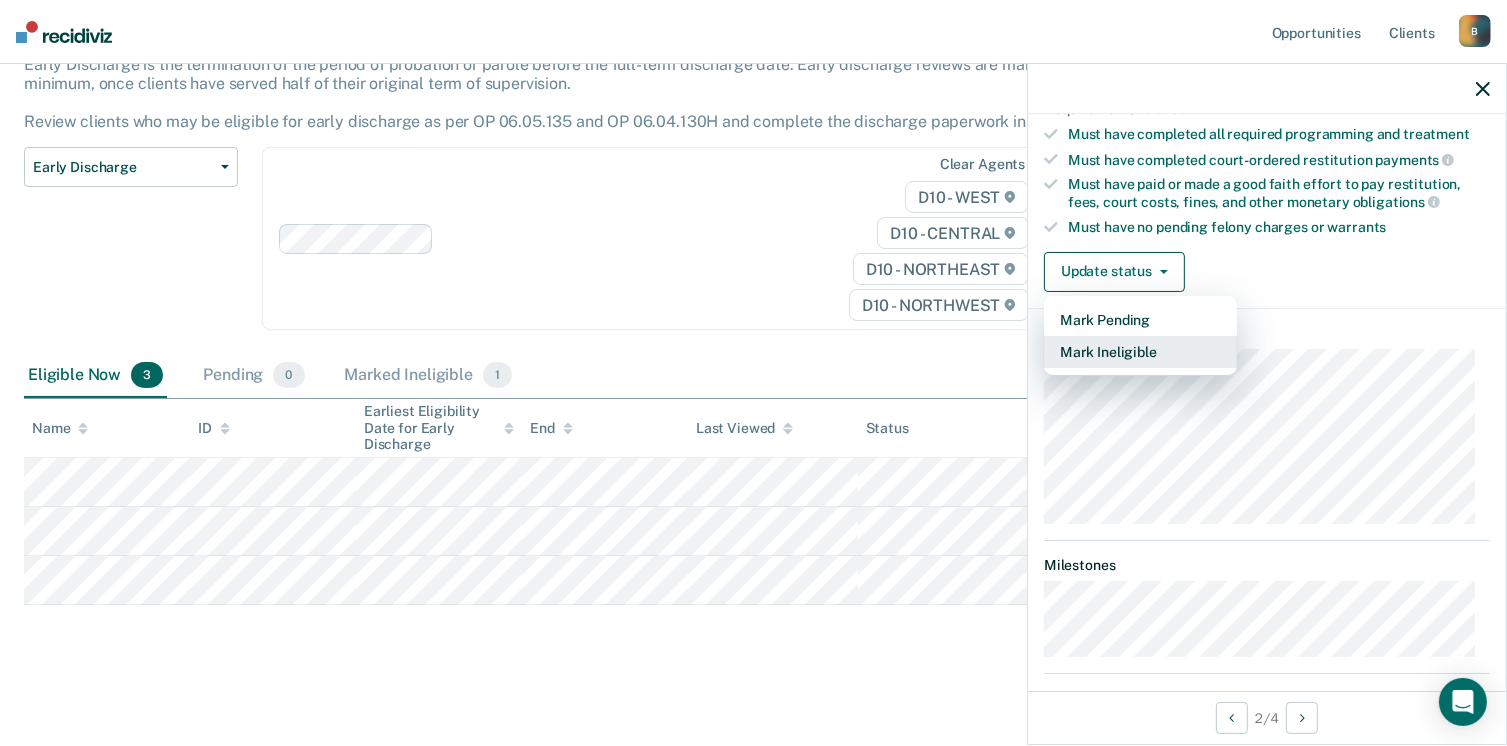click on "Mark Ineligible" at bounding box center [1140, 352] 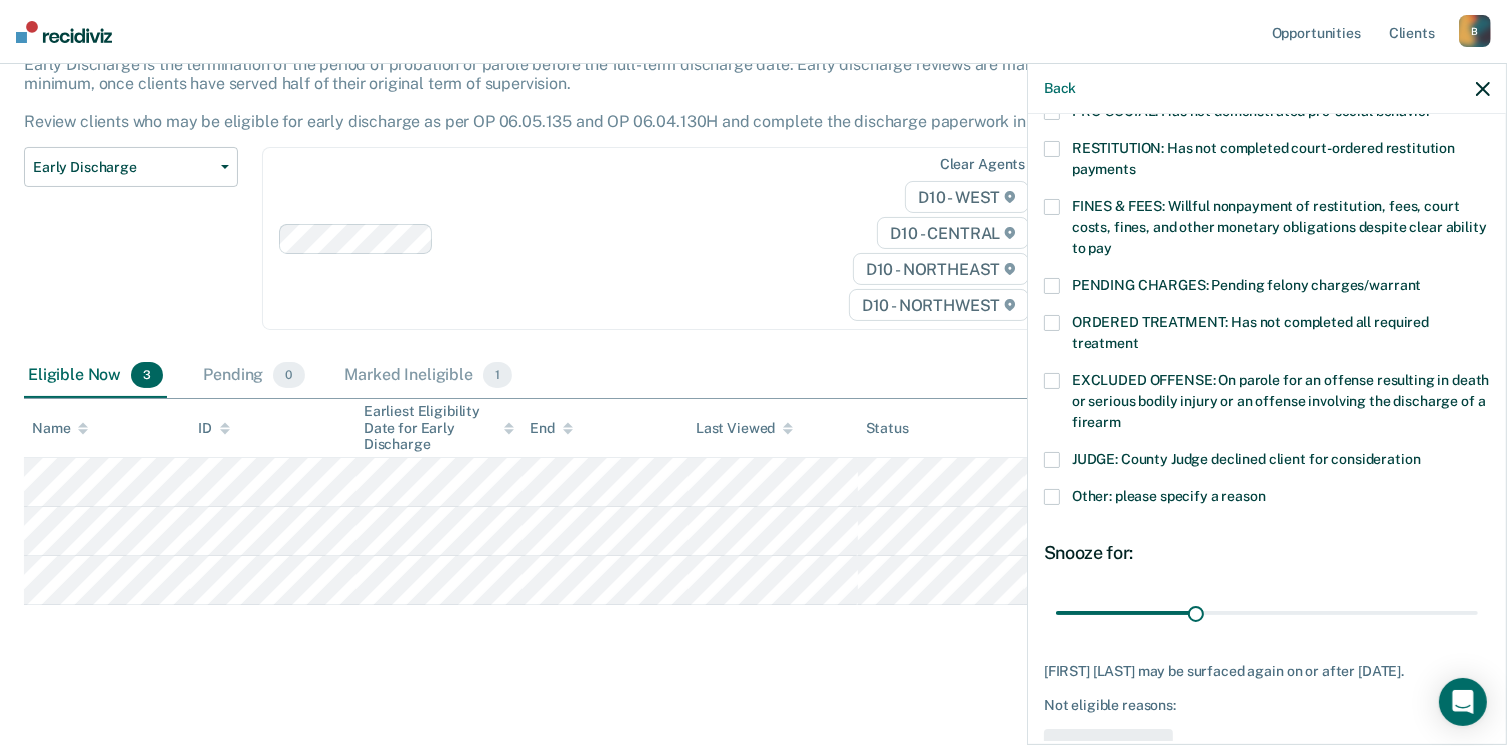click on "Other: please specify a reason" at bounding box center (1267, 499) 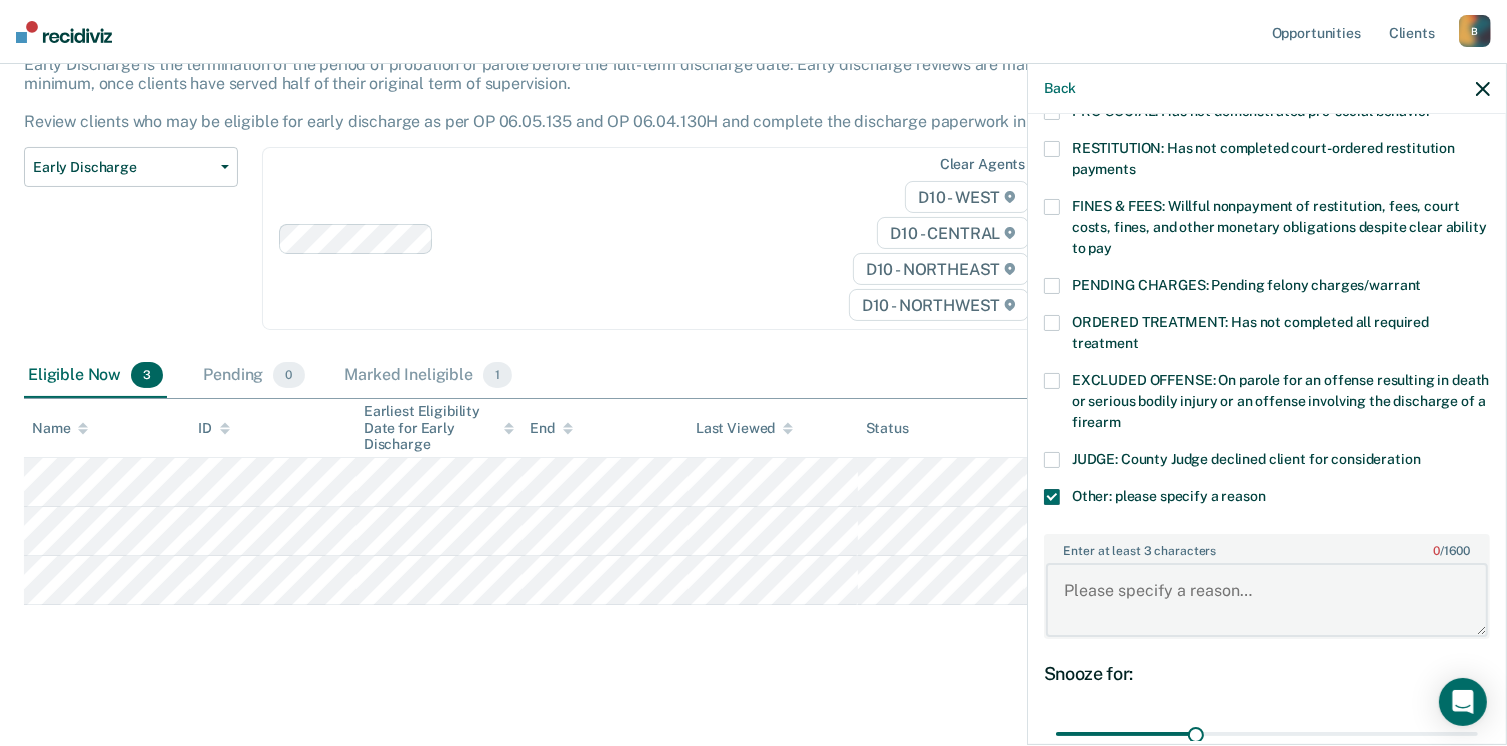 click on "Enter at least 3 characters 0  /  1600" at bounding box center (1267, 600) 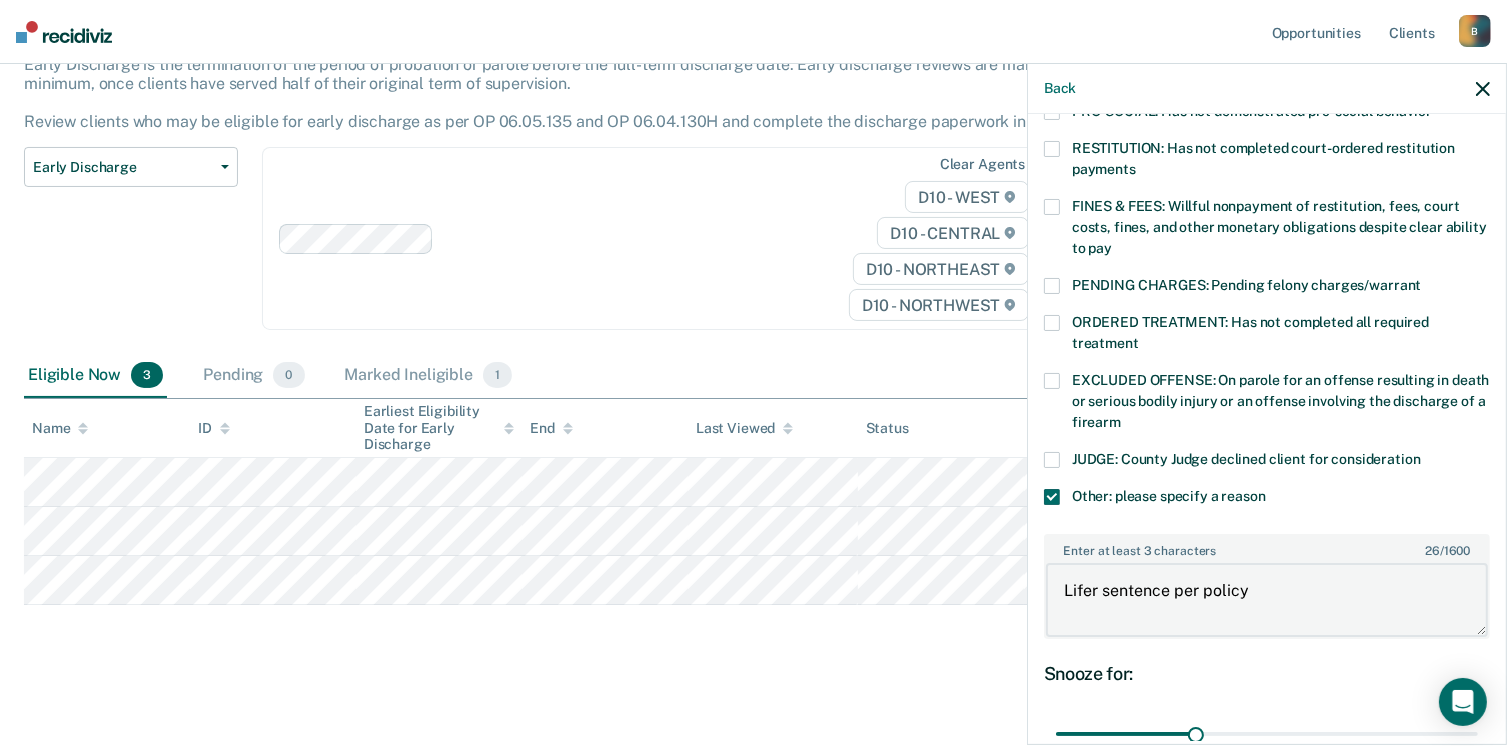 type on "Lifer sentence per policy" 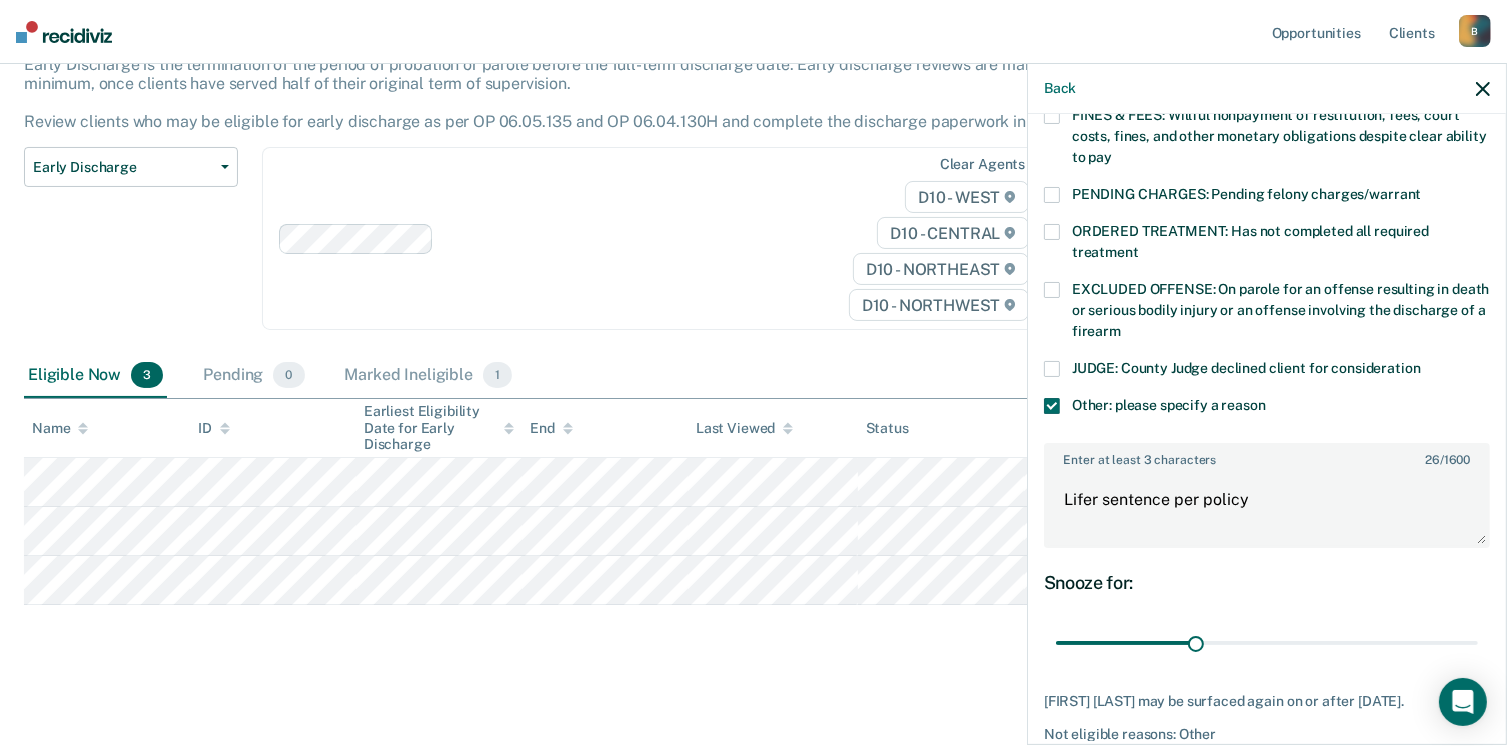 scroll, scrollTop: 670, scrollLeft: 0, axis: vertical 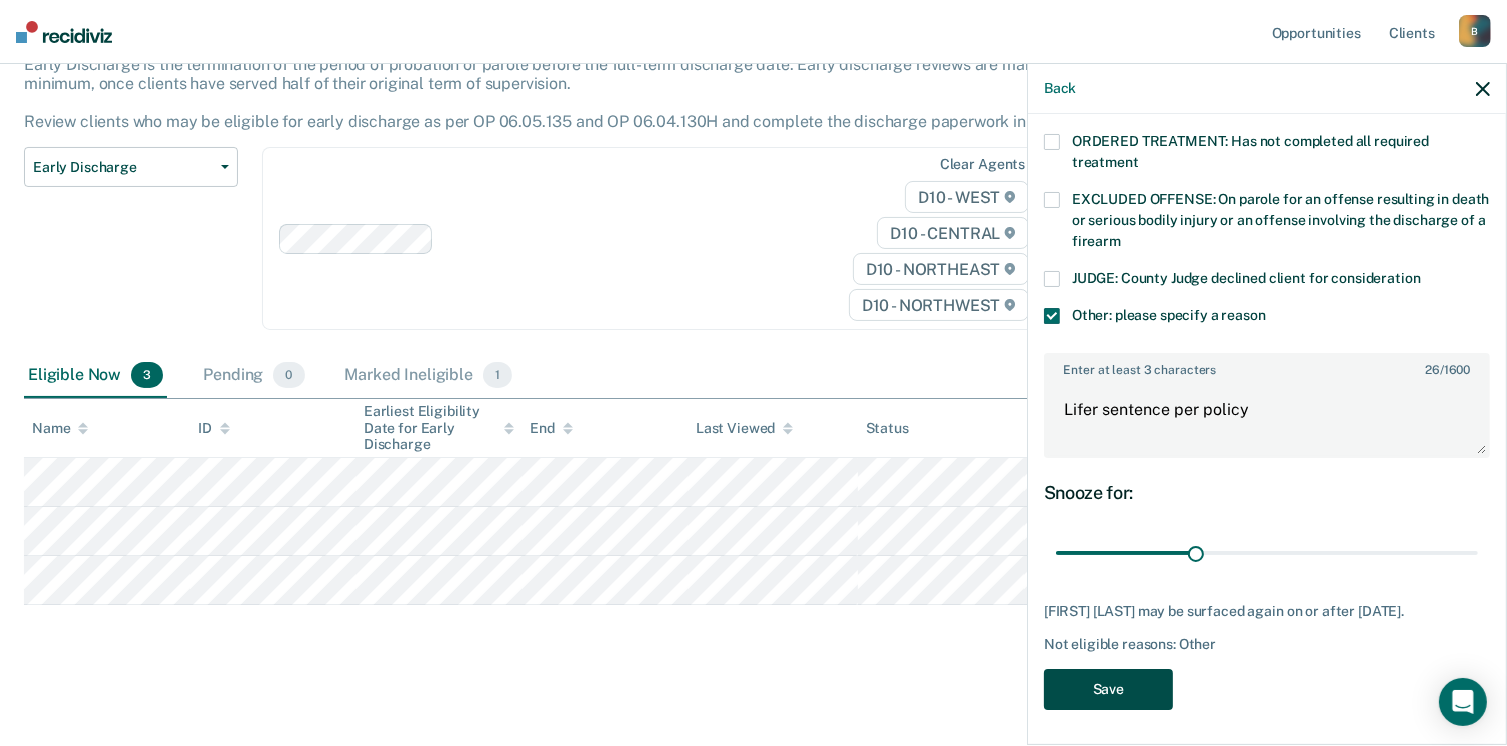 click on "Save" at bounding box center [1108, 689] 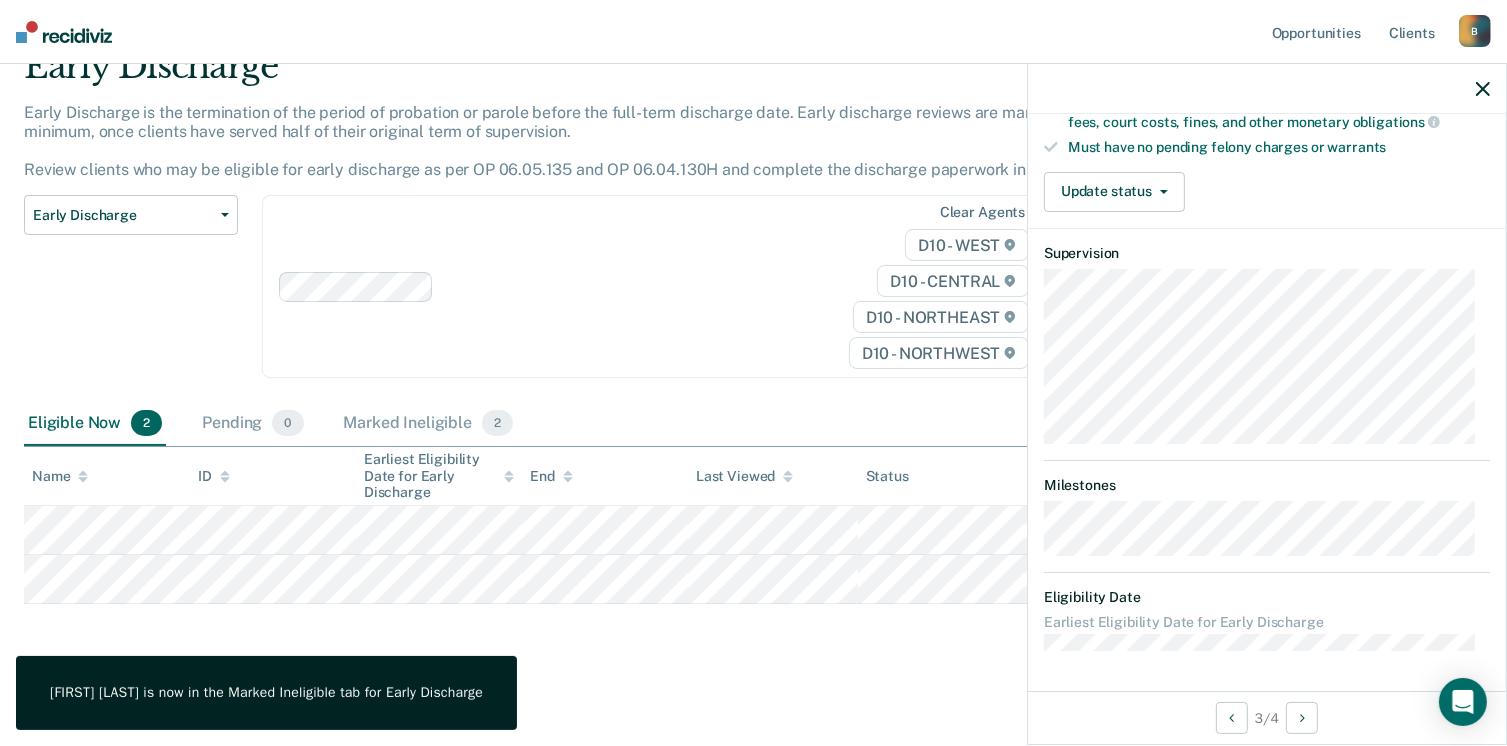 scroll, scrollTop: 489, scrollLeft: 0, axis: vertical 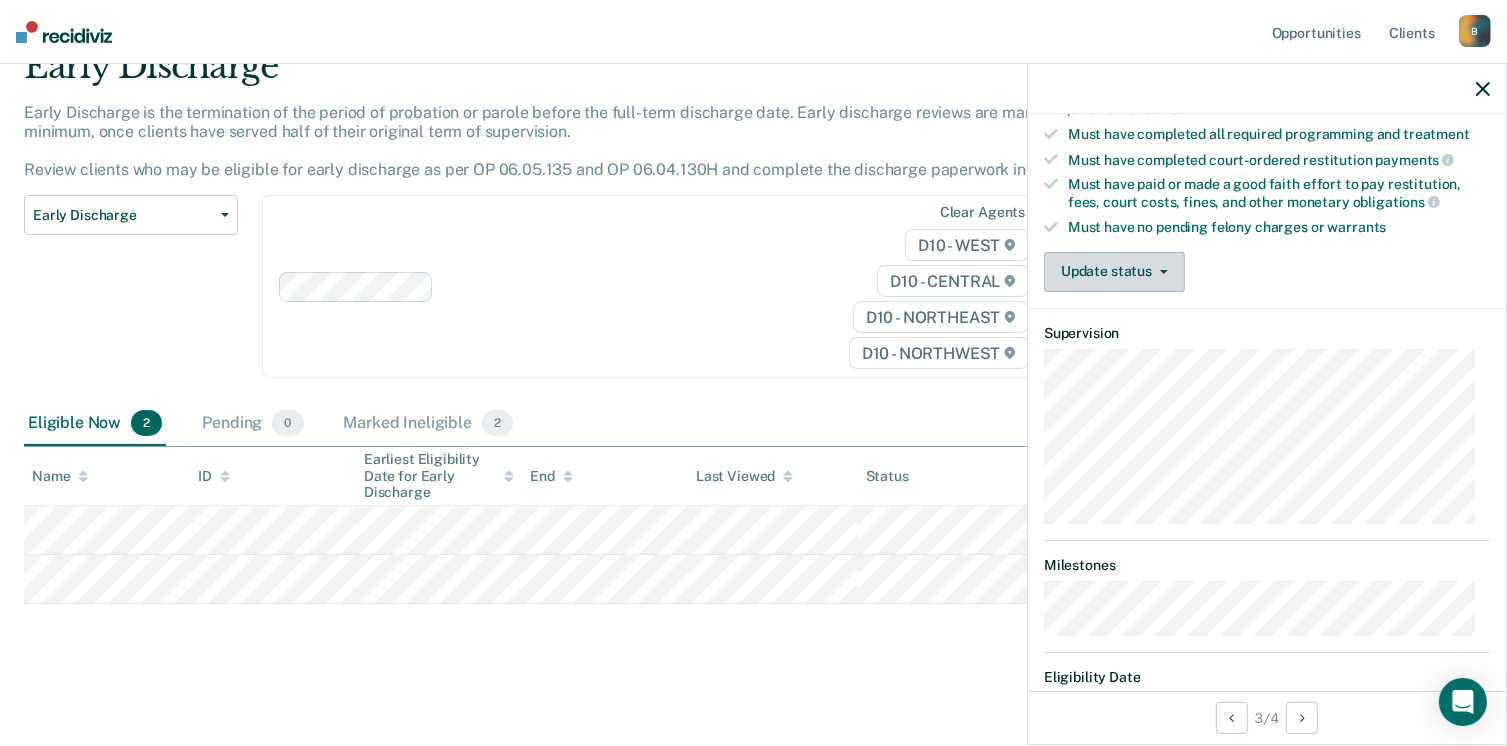 click on "Update status" at bounding box center [1114, 272] 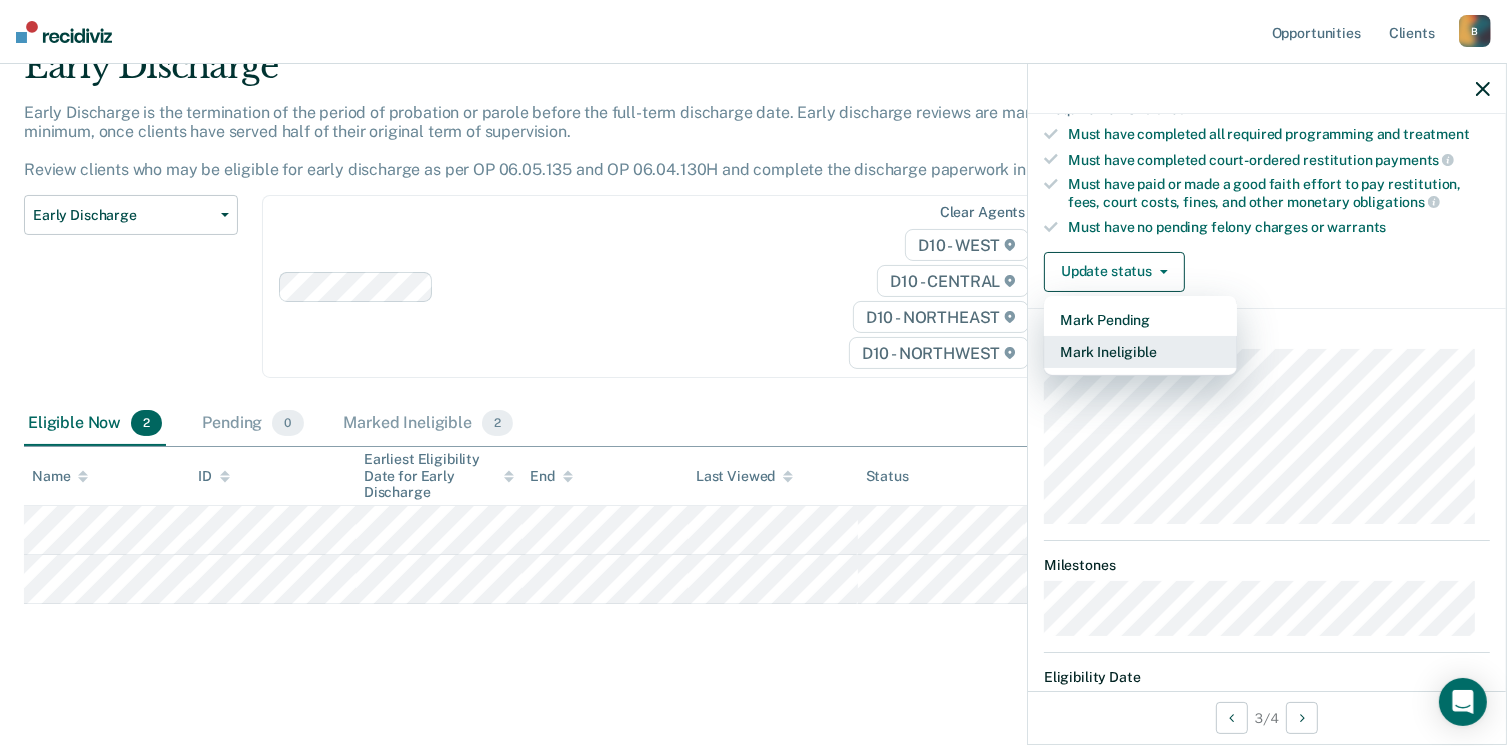 click on "Mark Ineligible" at bounding box center (1140, 352) 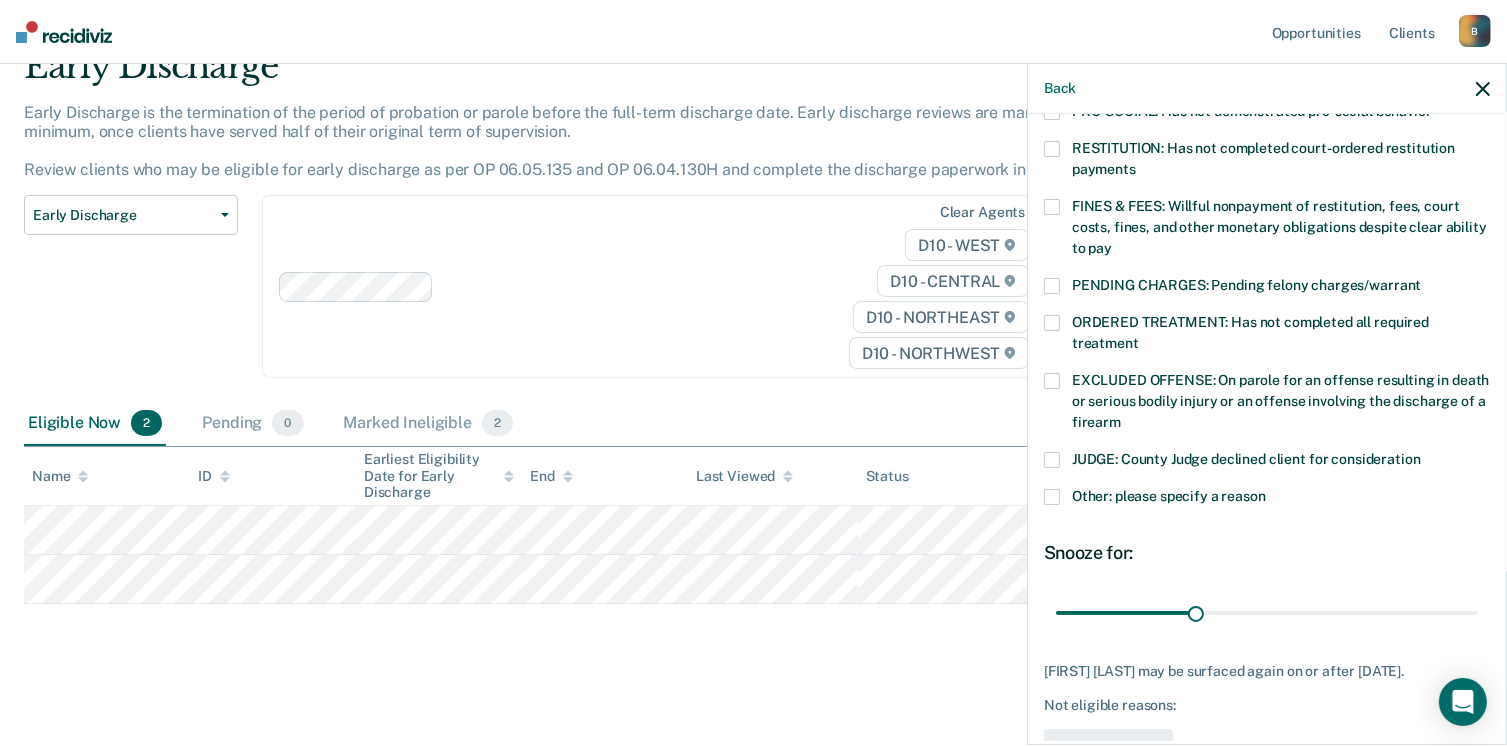 scroll, scrollTop: 551, scrollLeft: 0, axis: vertical 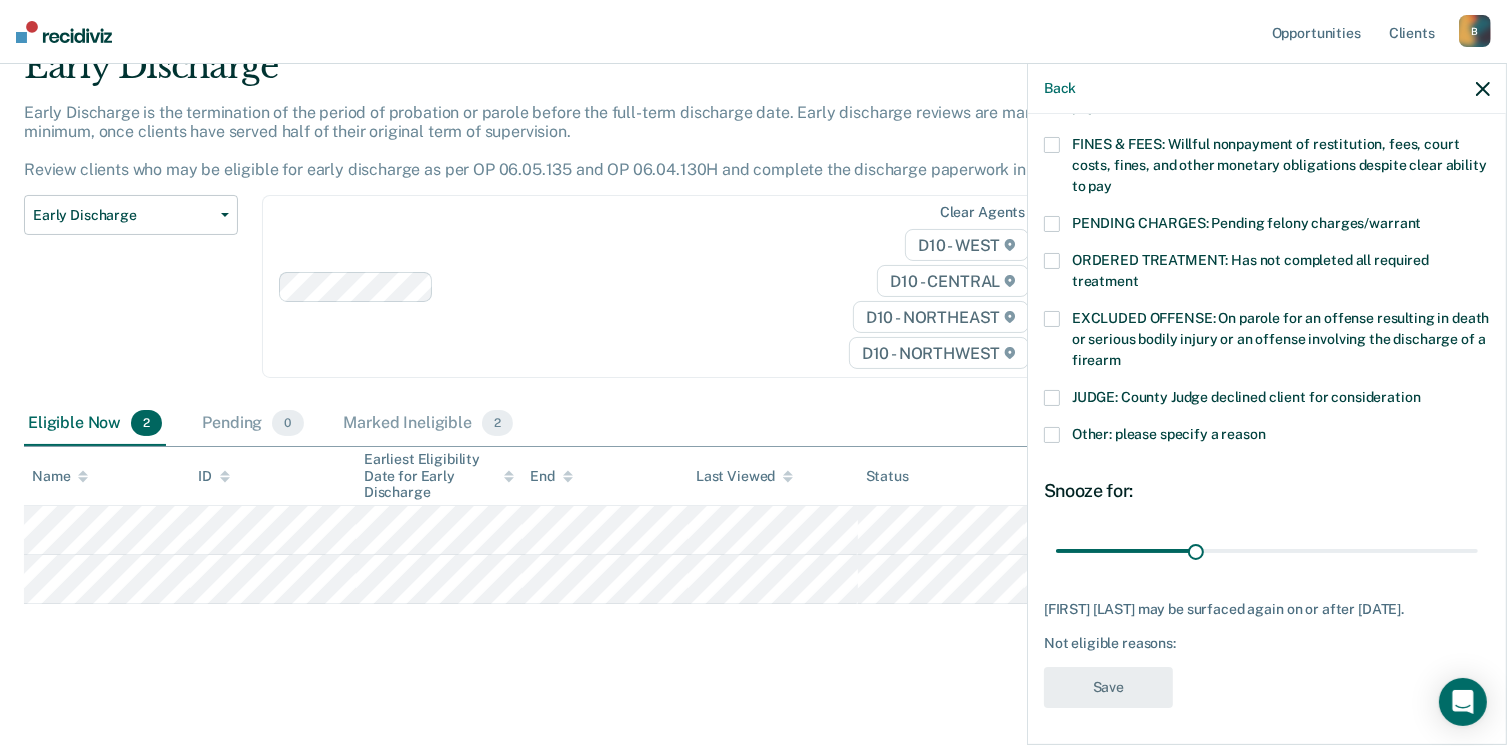 drag, startPoint x: 1052, startPoint y: 435, endPoint x: 1063, endPoint y: 445, distance: 14.866069 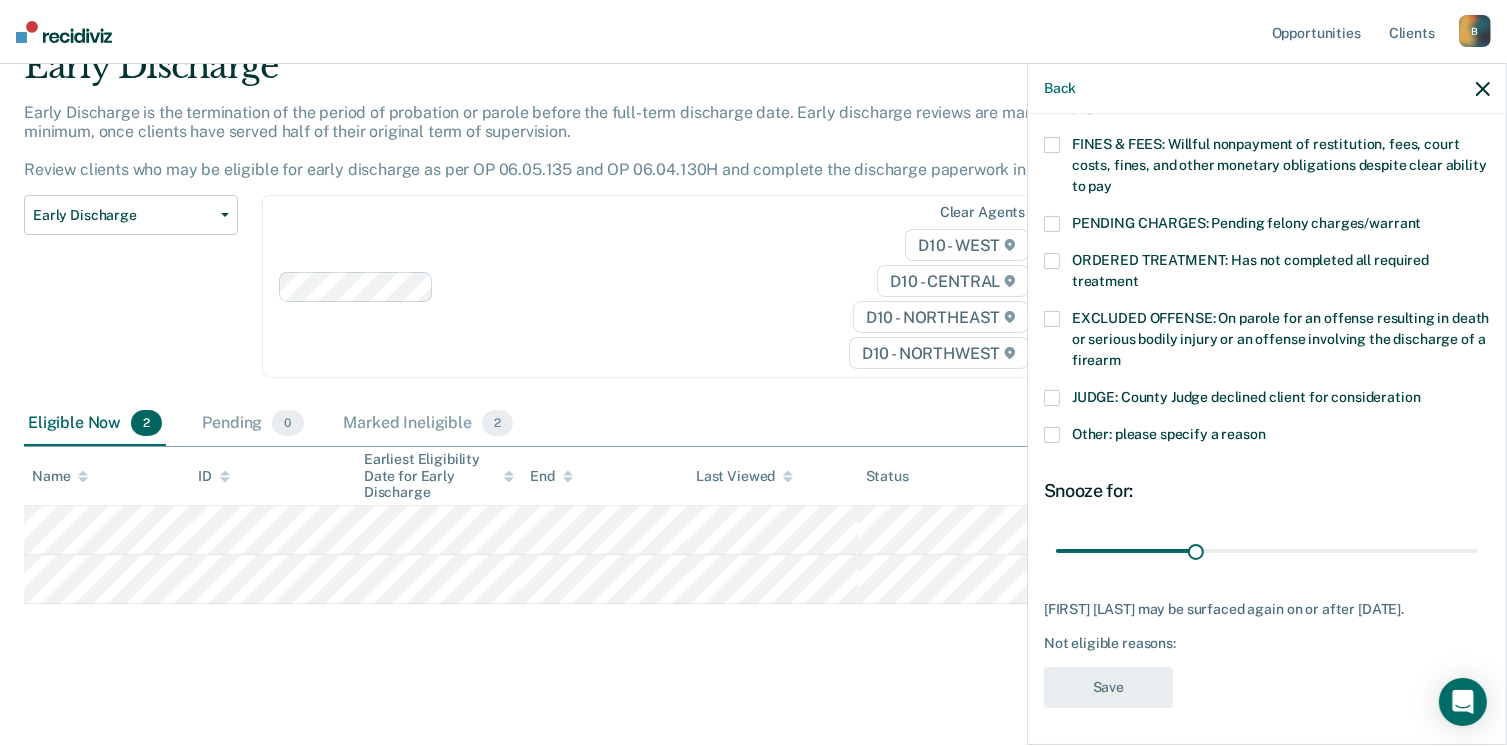 click at bounding box center (1052, 435) 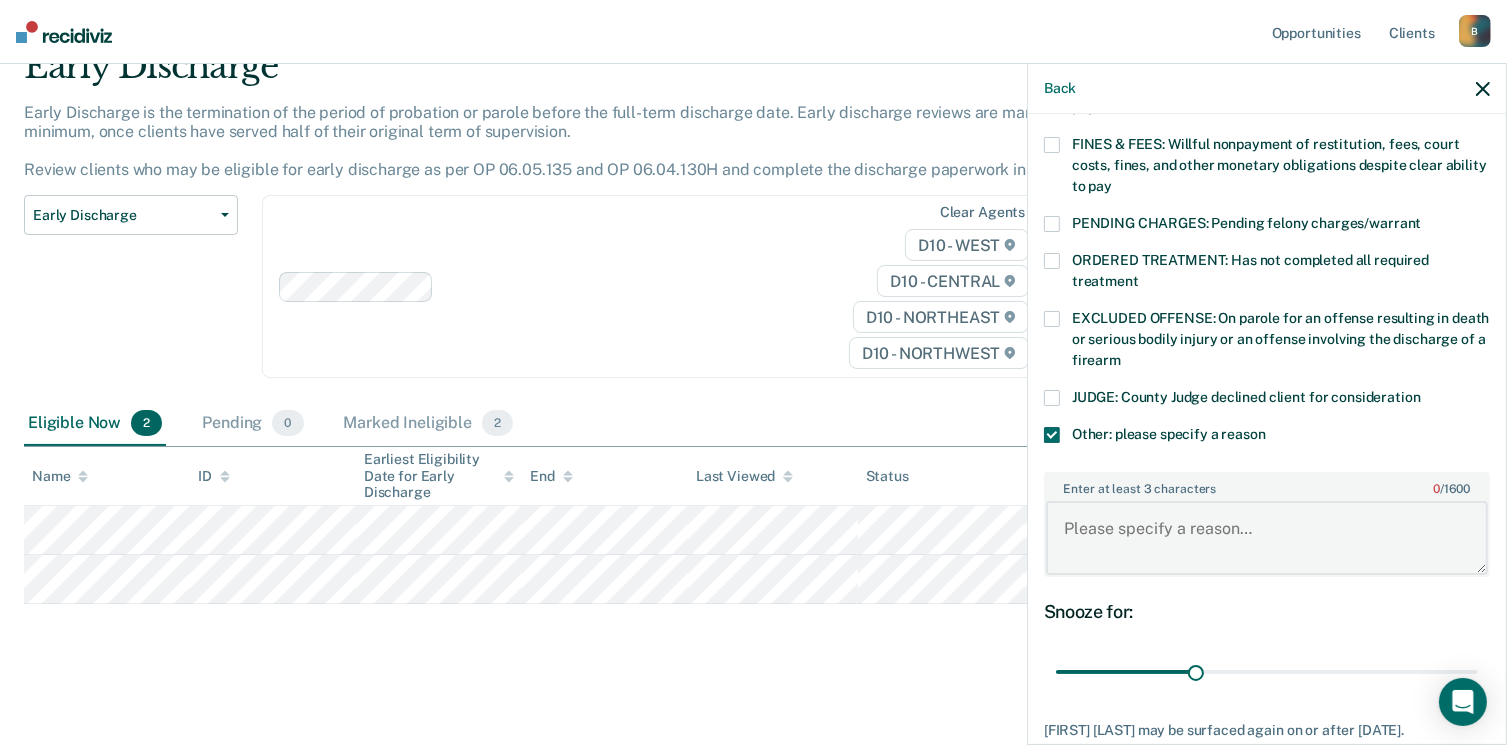click on "Enter at least 3 characters 0  /  1600" at bounding box center [1267, 538] 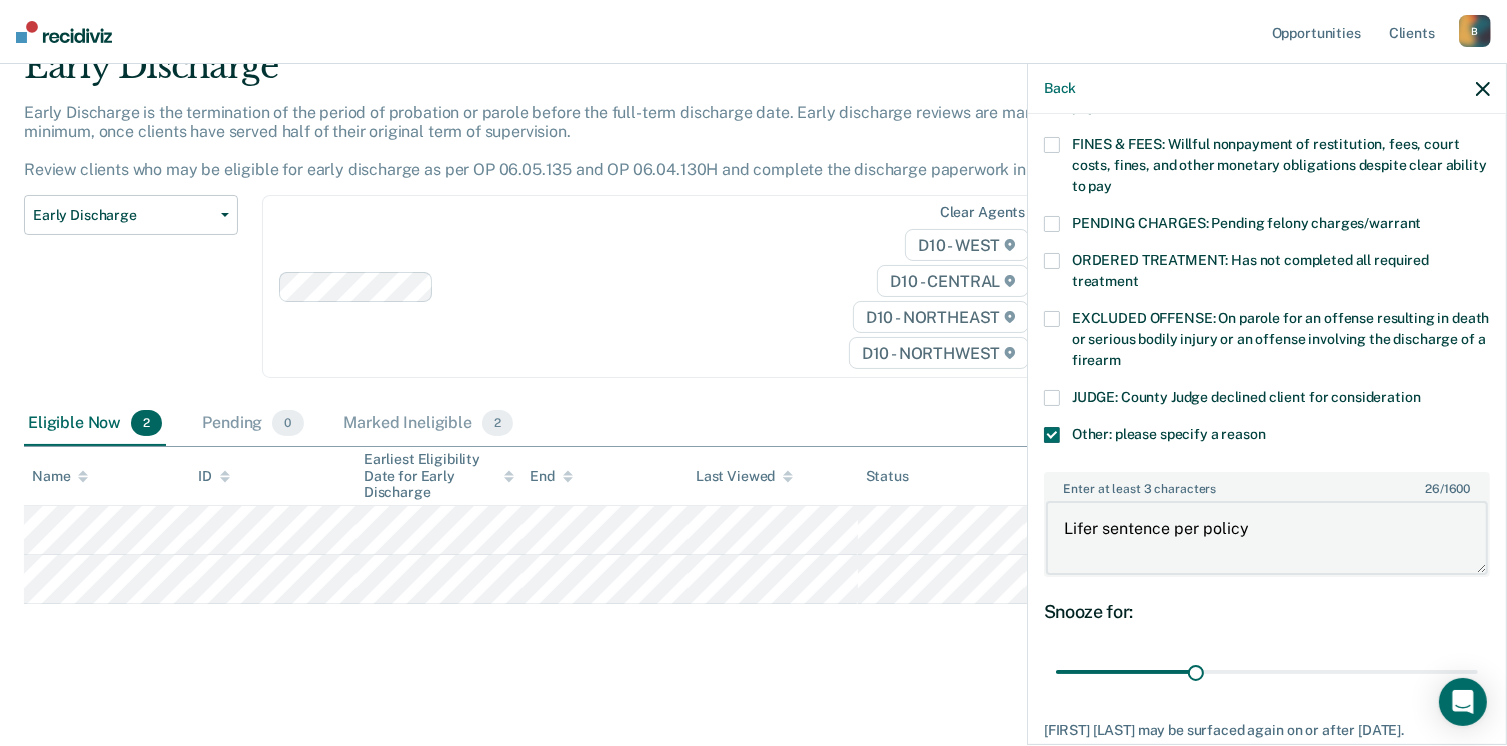type on "Lifer sentence per policy" 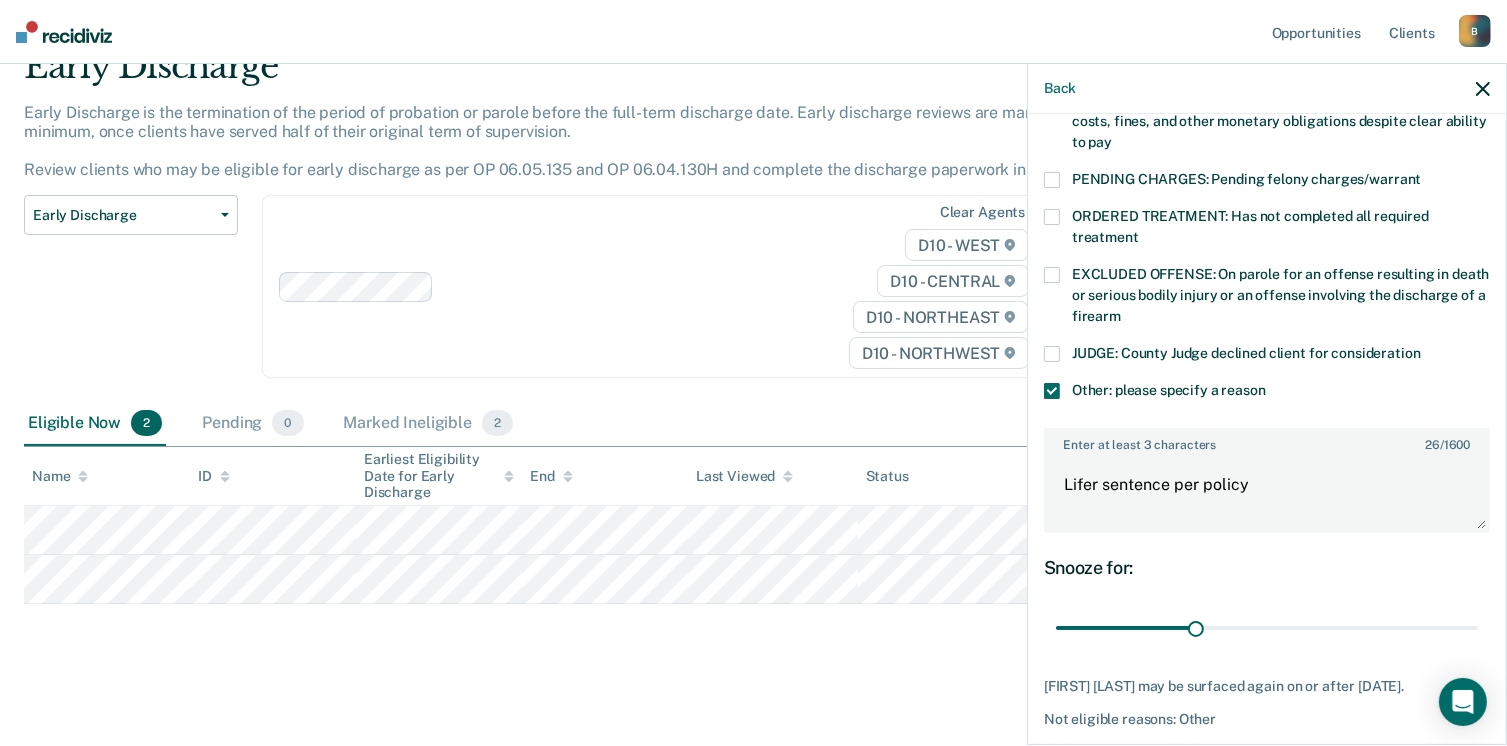 scroll, scrollTop: 670, scrollLeft: 0, axis: vertical 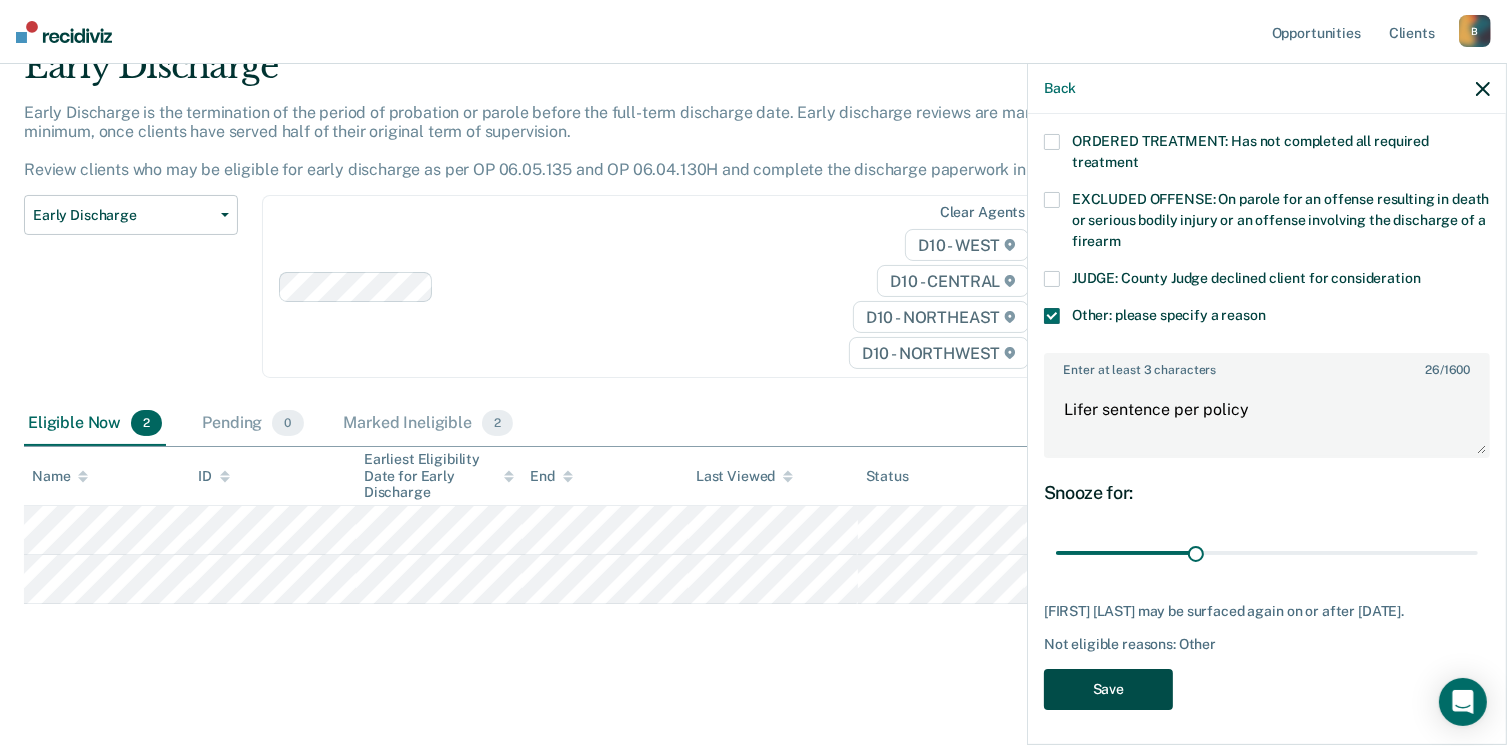 click on "Save" at bounding box center (1108, 689) 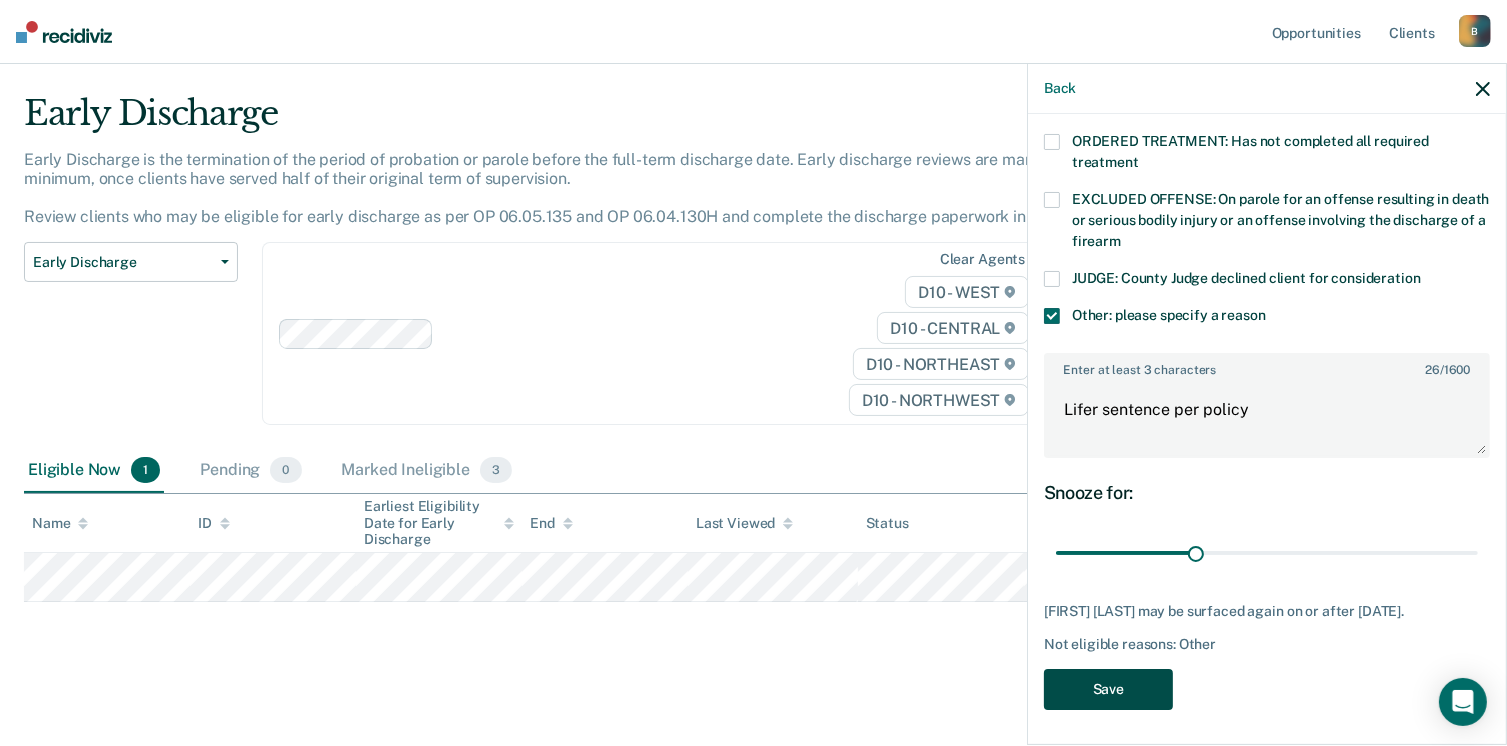 scroll, scrollTop: 42, scrollLeft: 0, axis: vertical 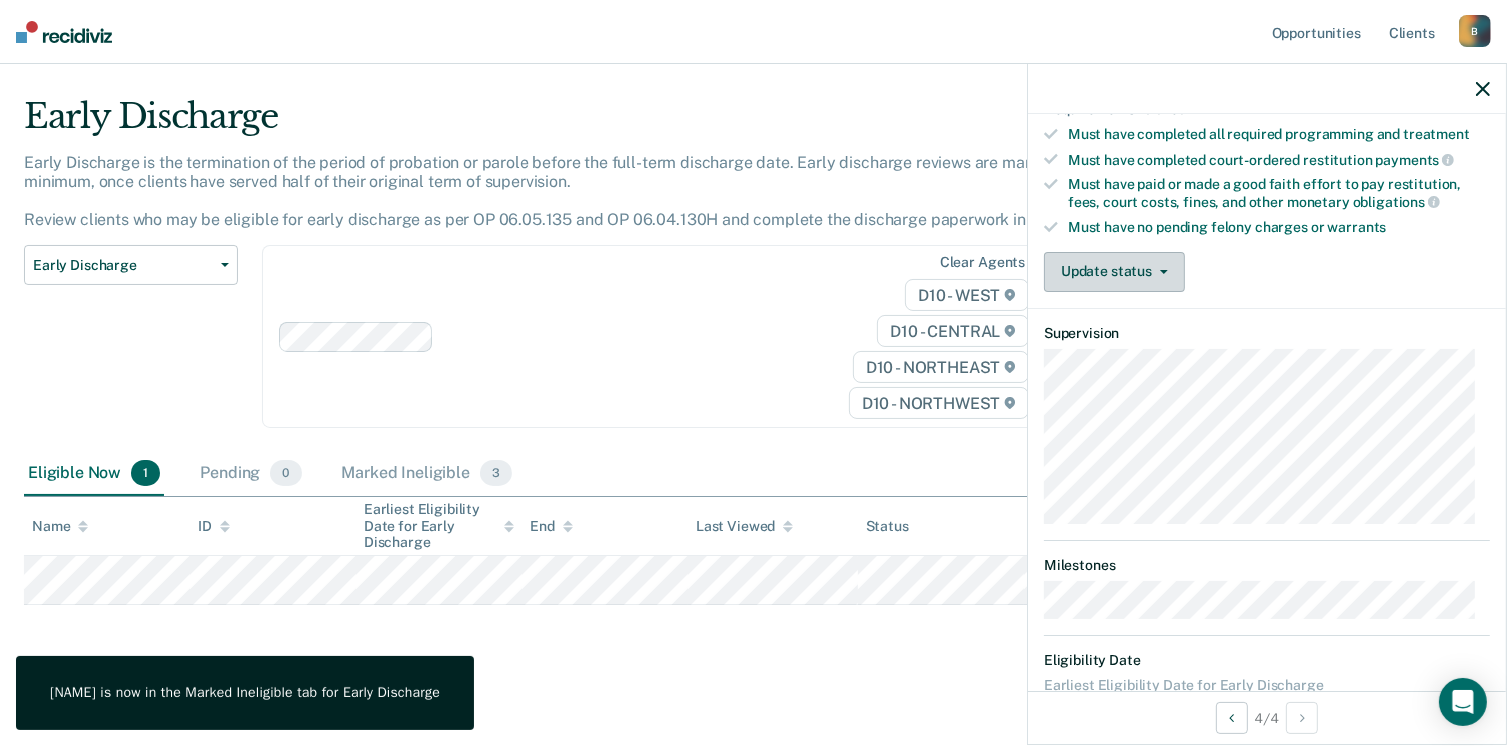 click on "Update status" at bounding box center (1114, 272) 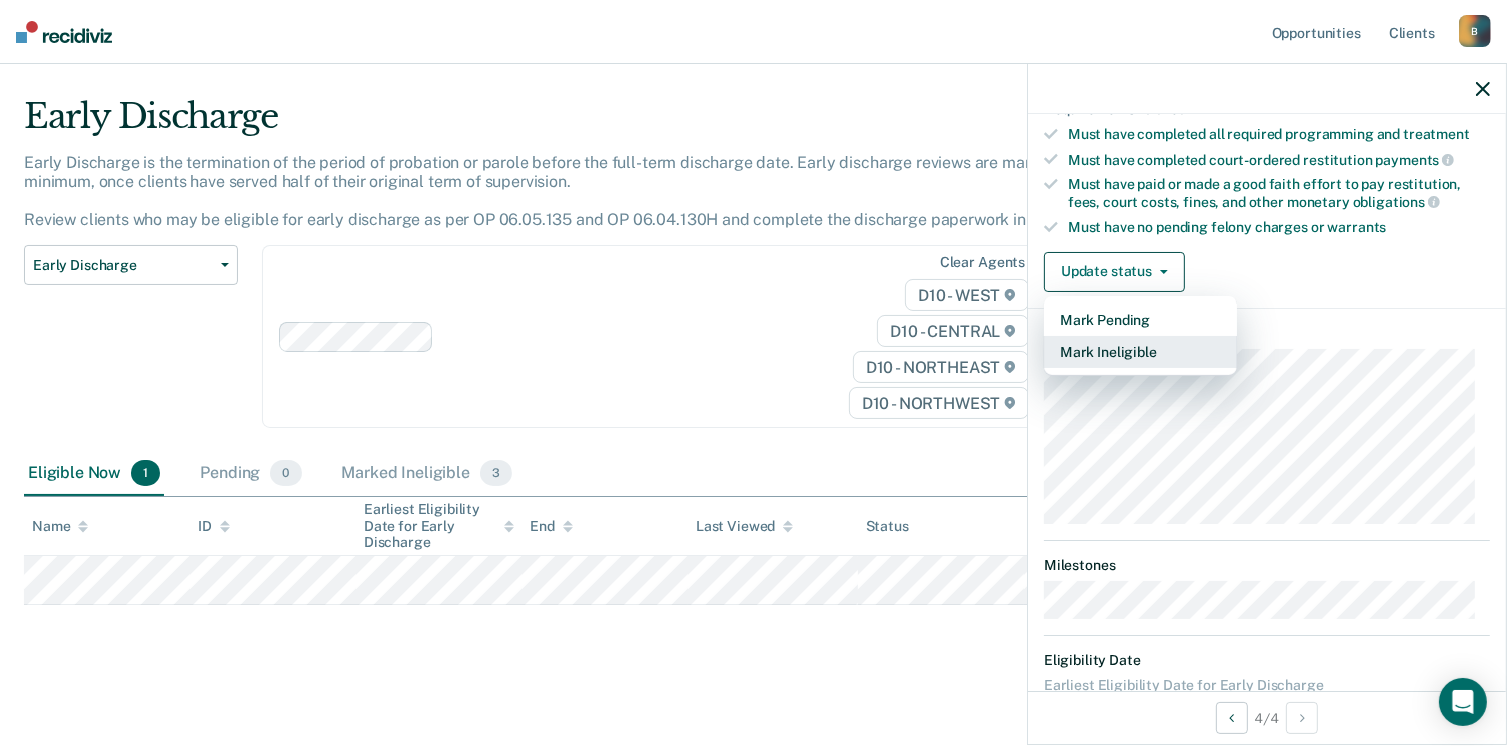 click on "Mark Ineligible" at bounding box center [1140, 352] 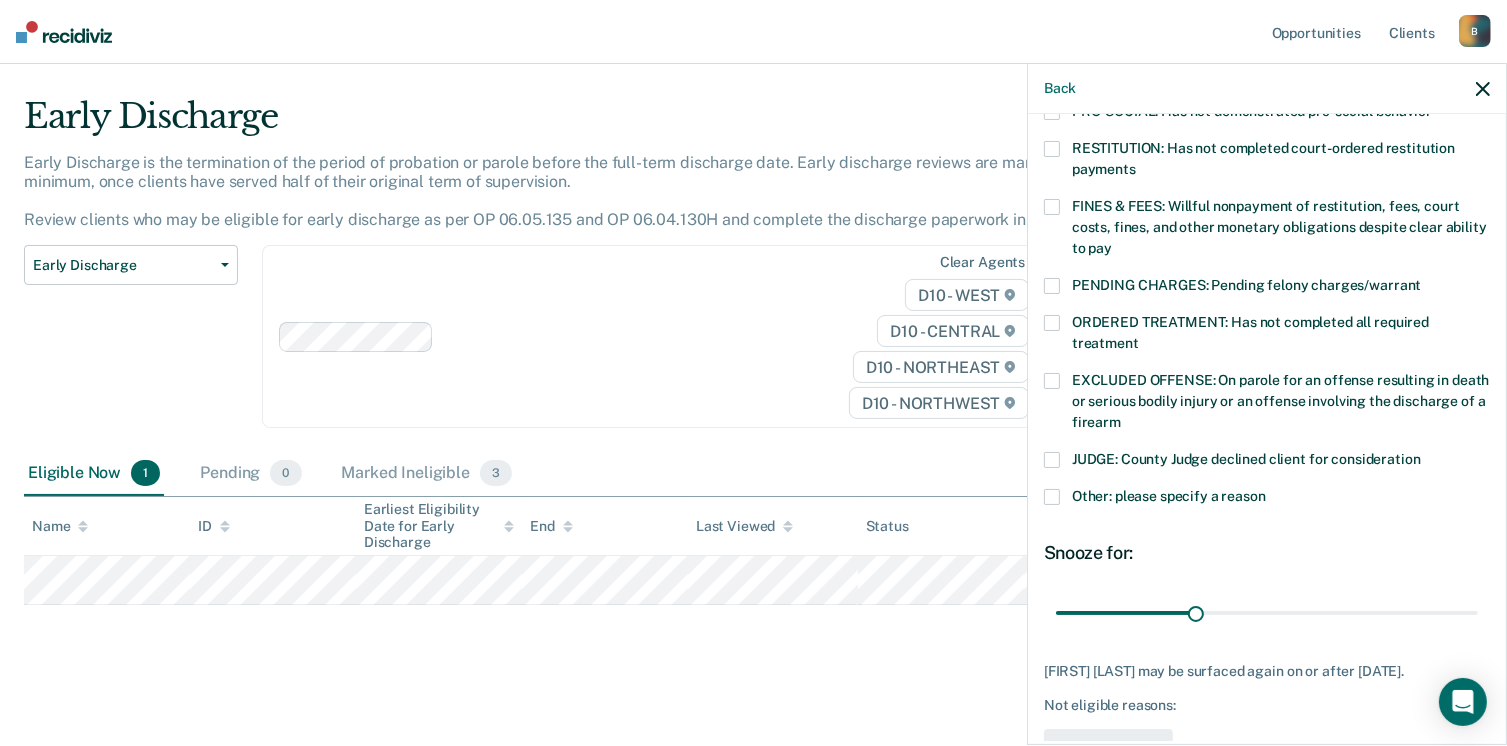 drag, startPoint x: 1056, startPoint y: 491, endPoint x: 1072, endPoint y: 500, distance: 18.35756 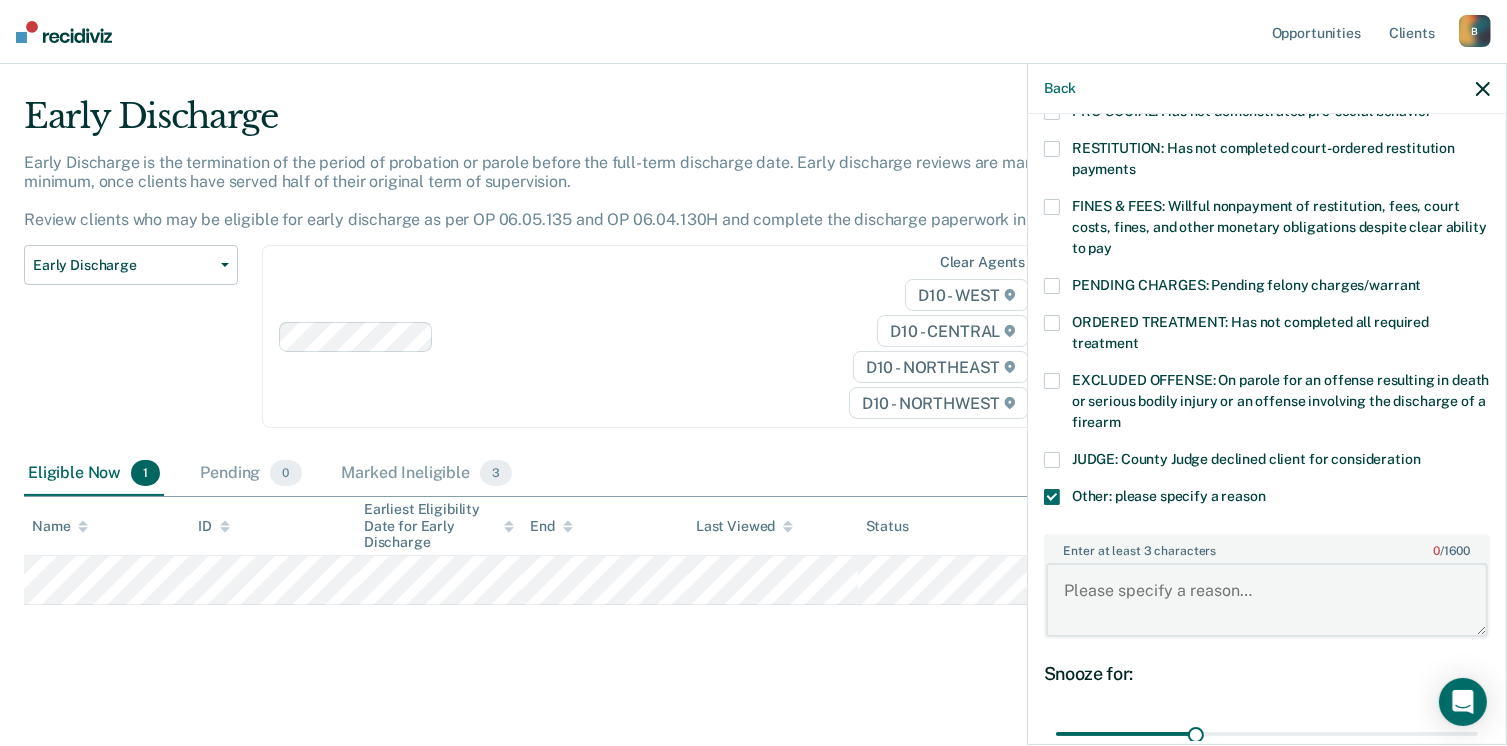 click on "Enter at least 3 characters 0  /  1600" at bounding box center [1267, 600] 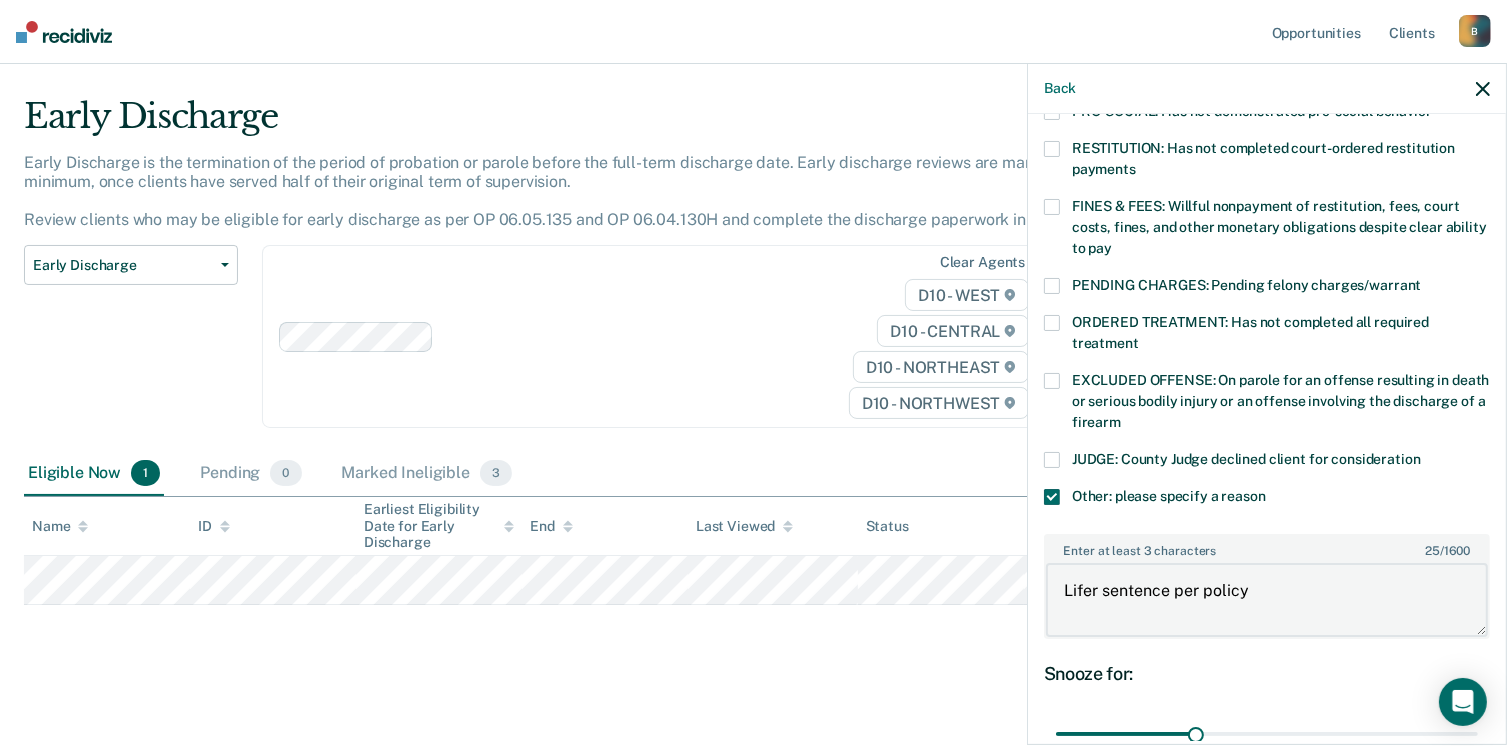 type on "Lifer sentence per policy" 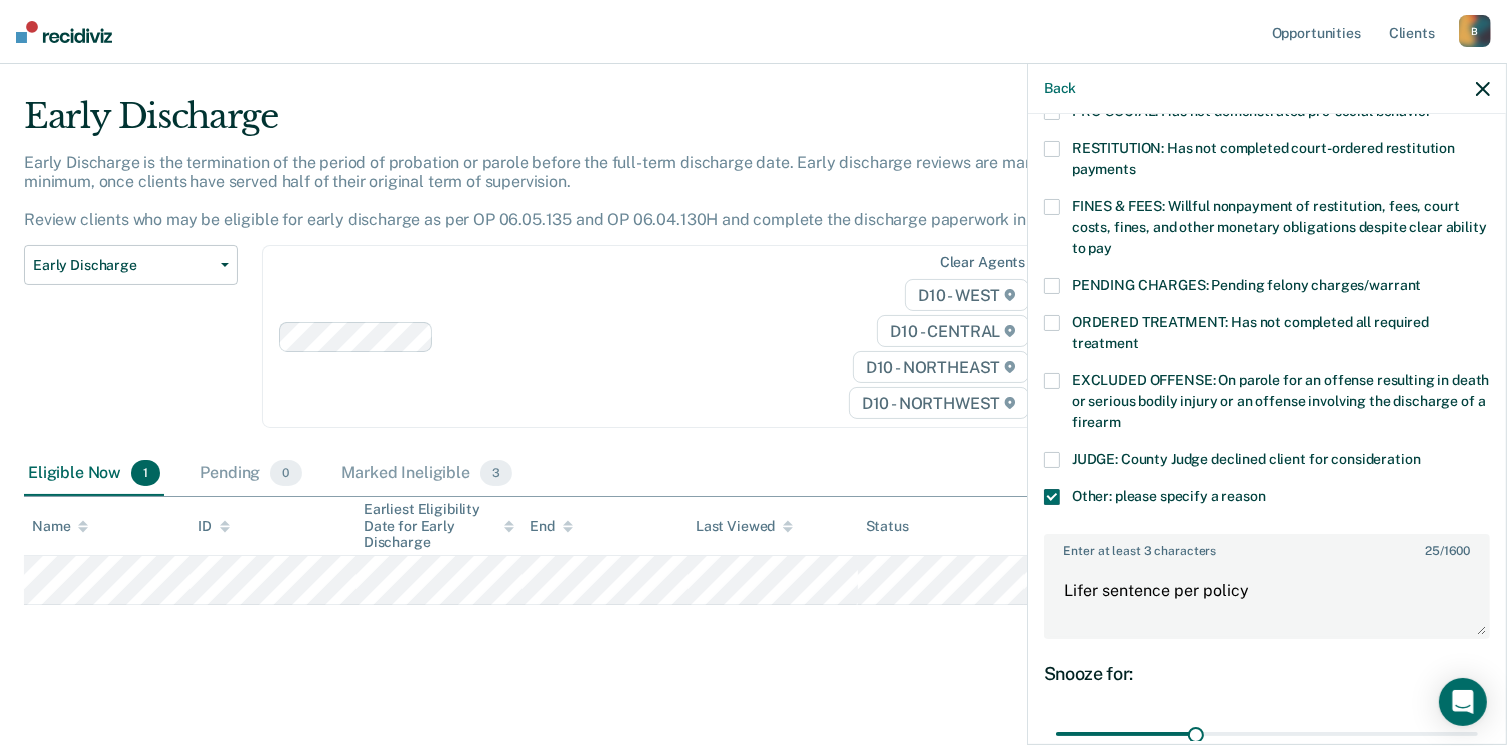 scroll, scrollTop: 687, scrollLeft: 0, axis: vertical 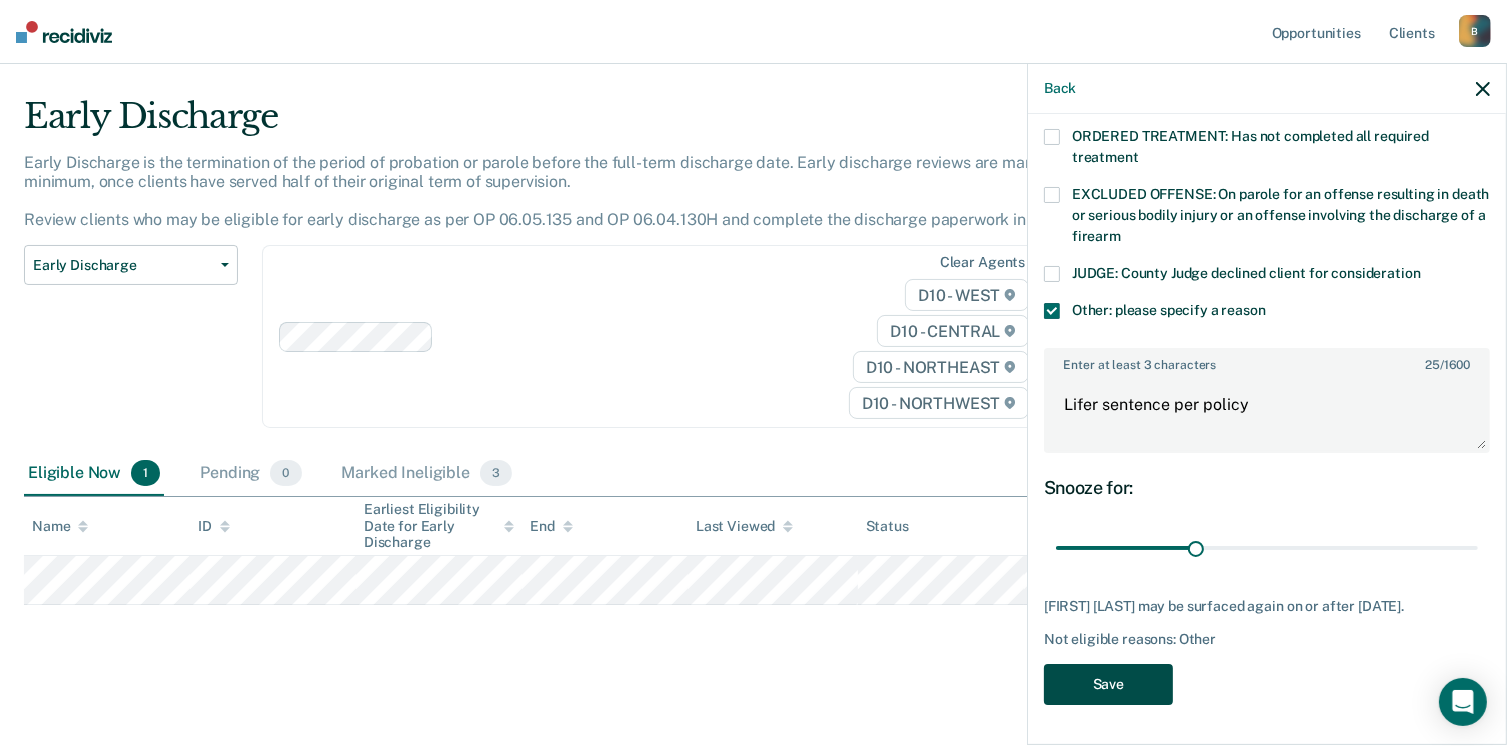click on "Save" at bounding box center [1108, 684] 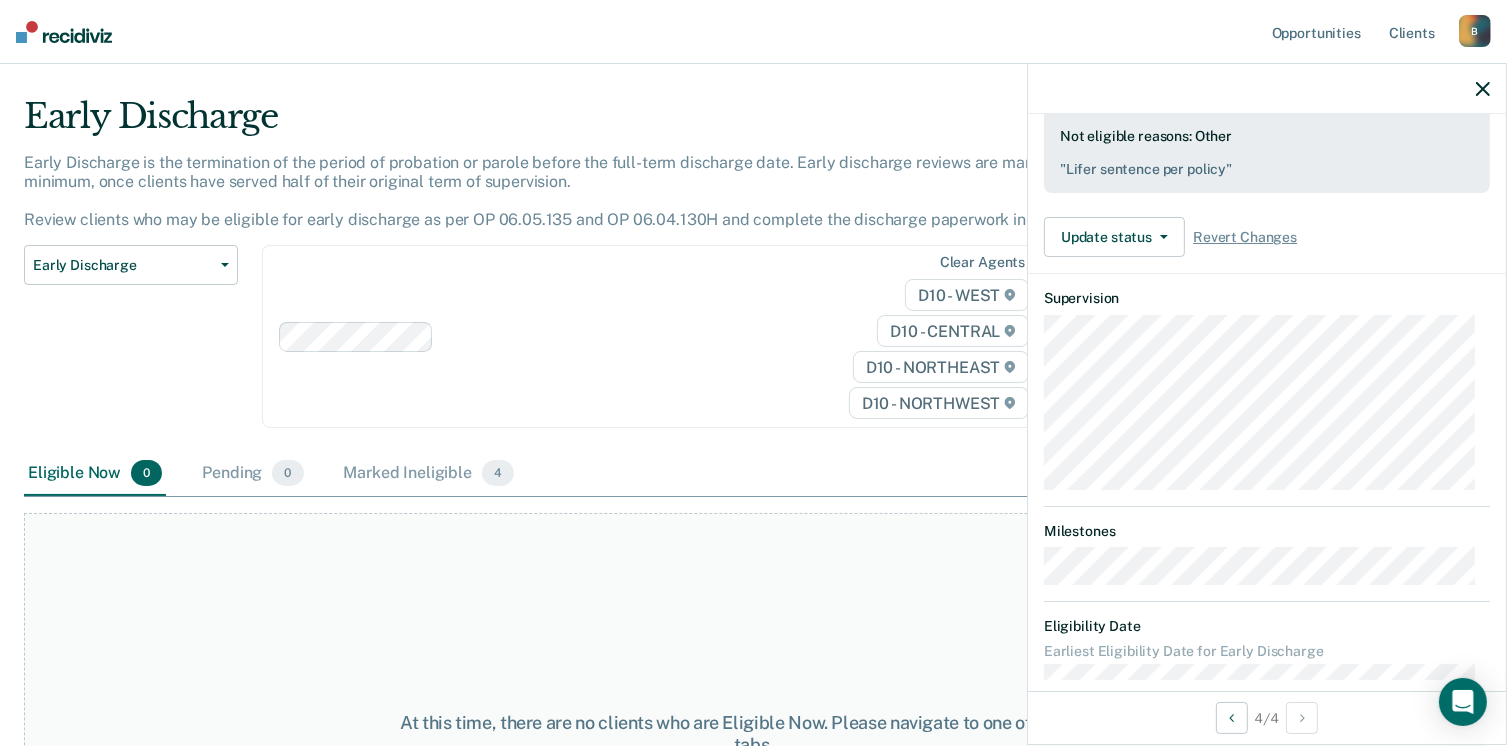 click at bounding box center [1483, 89] 